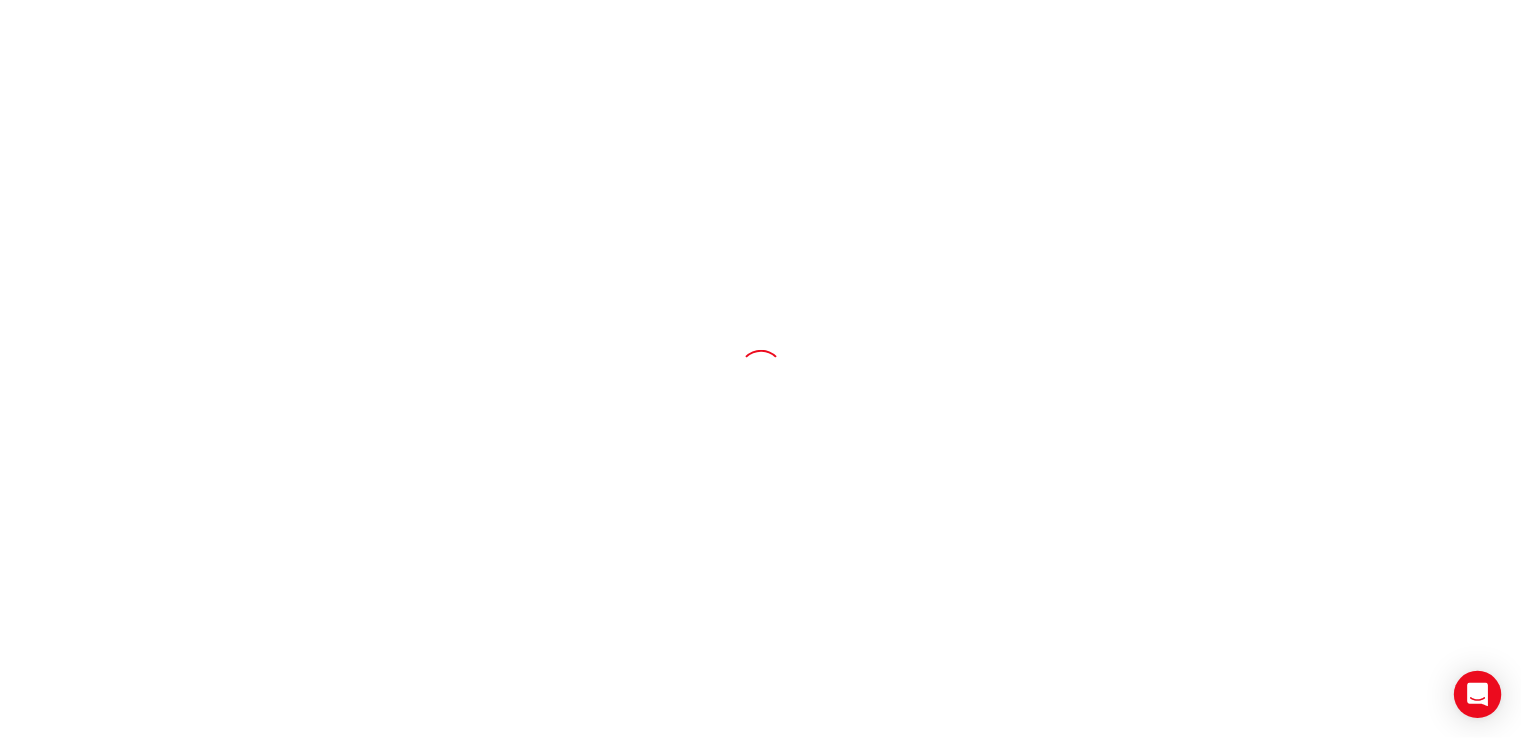 scroll, scrollTop: 0, scrollLeft: 0, axis: both 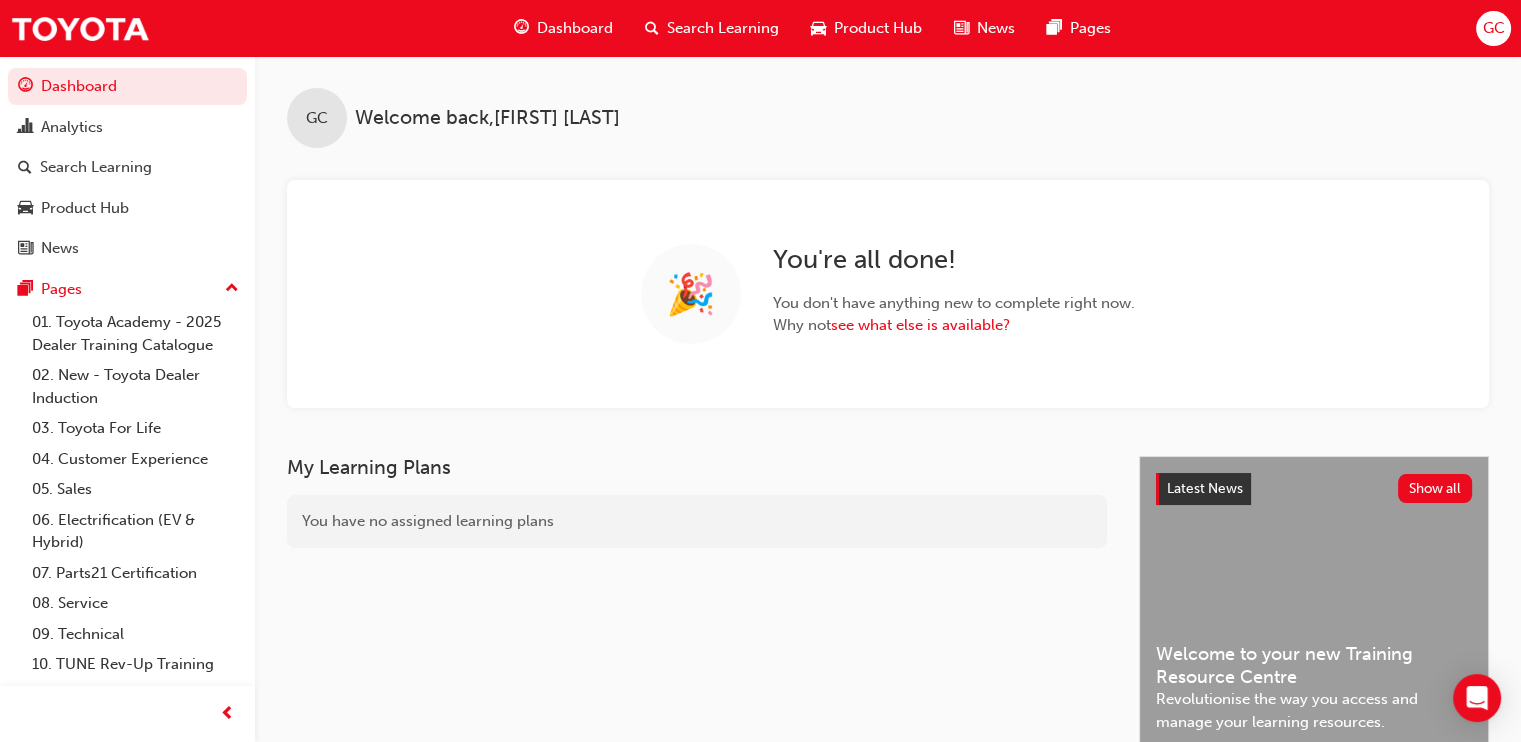 click on "Search Learning" at bounding box center [723, 28] 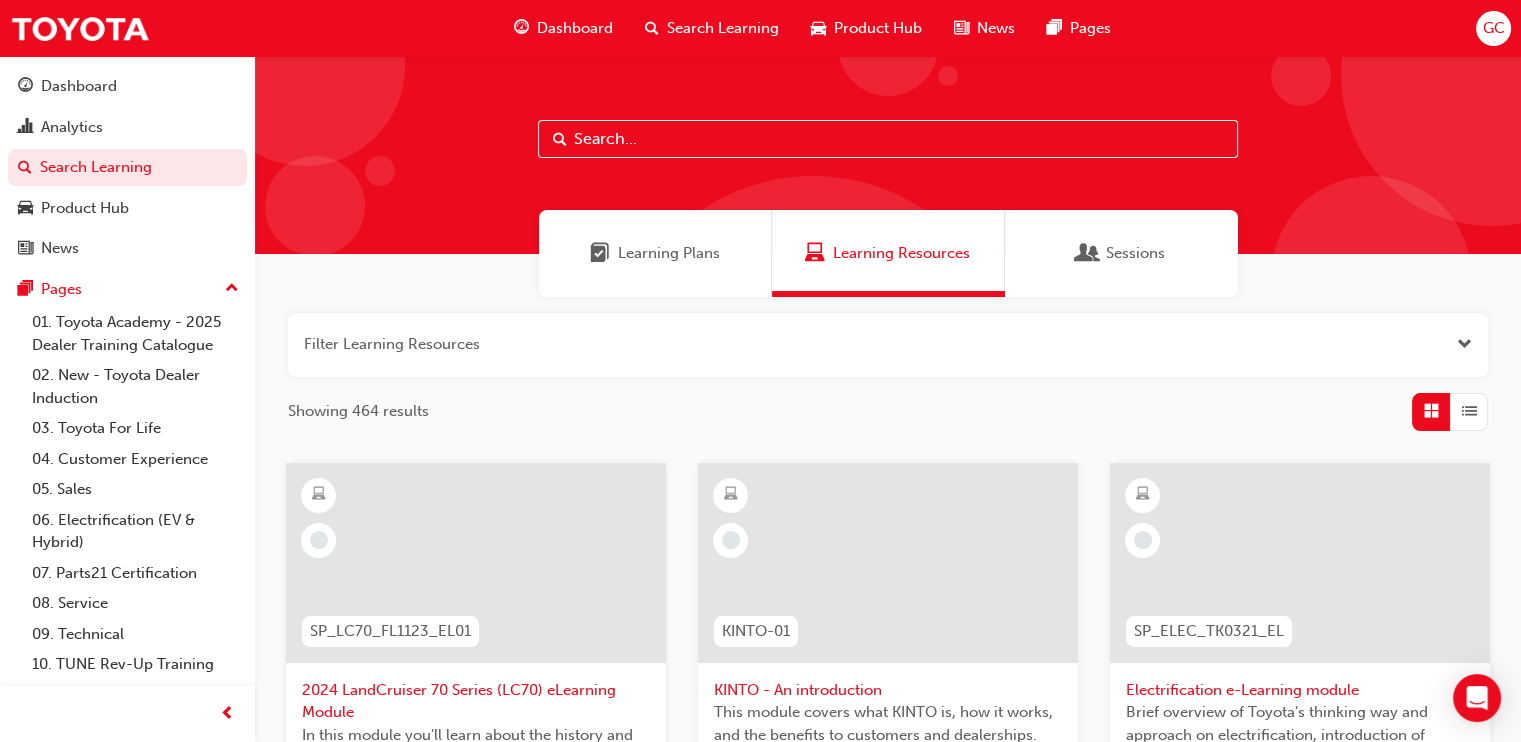 click at bounding box center (888, 345) 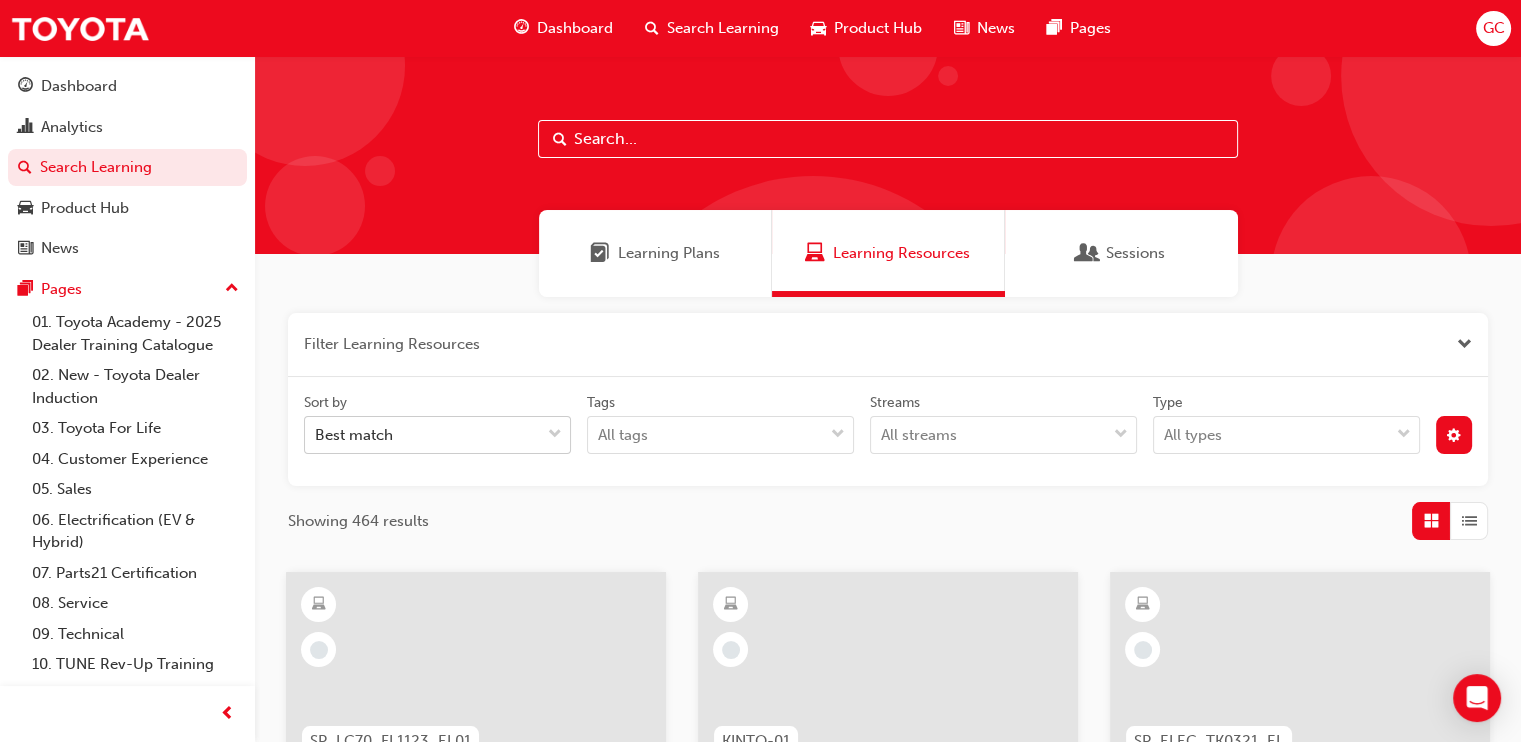 click on "Best match" at bounding box center (422, 435) 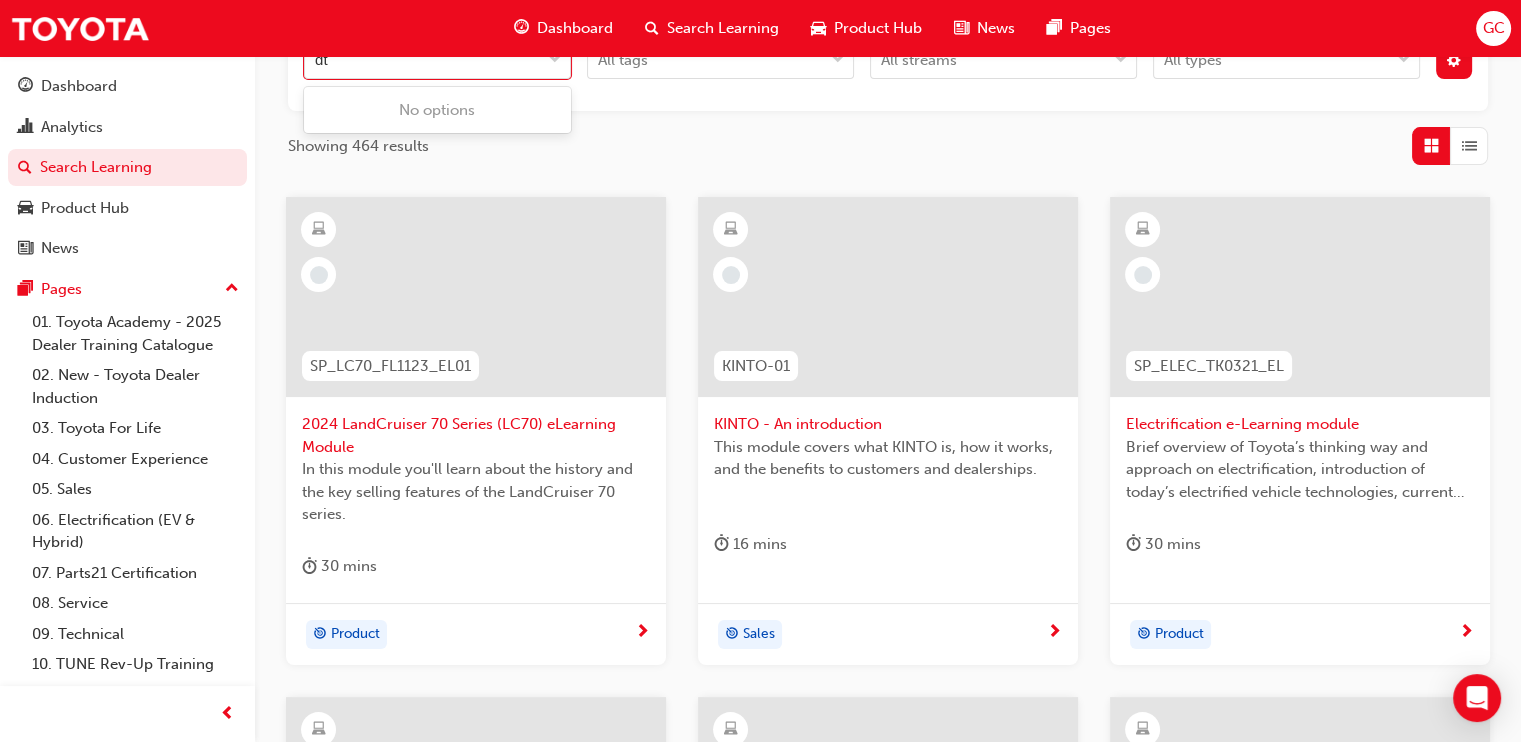 scroll, scrollTop: 124, scrollLeft: 0, axis: vertical 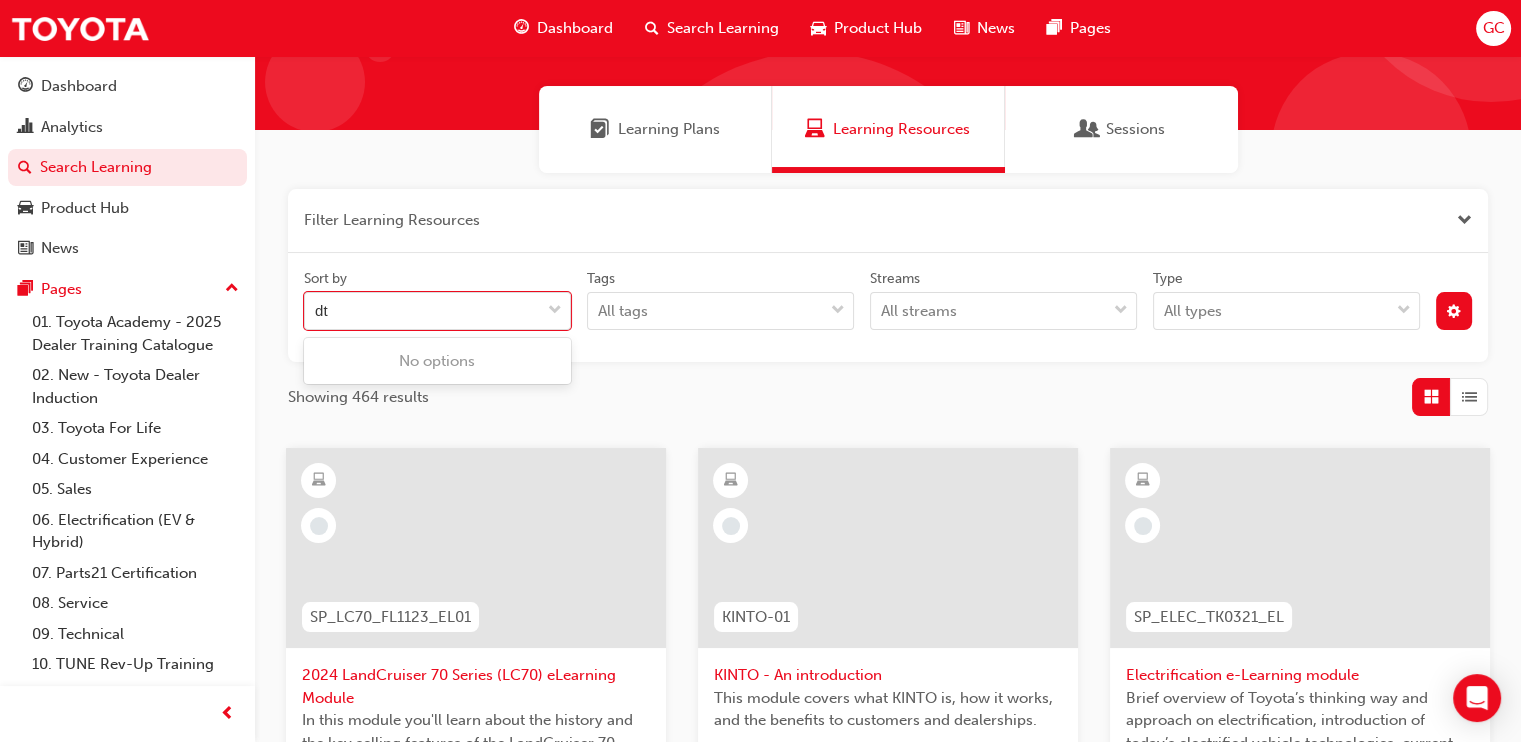 type on "dt" 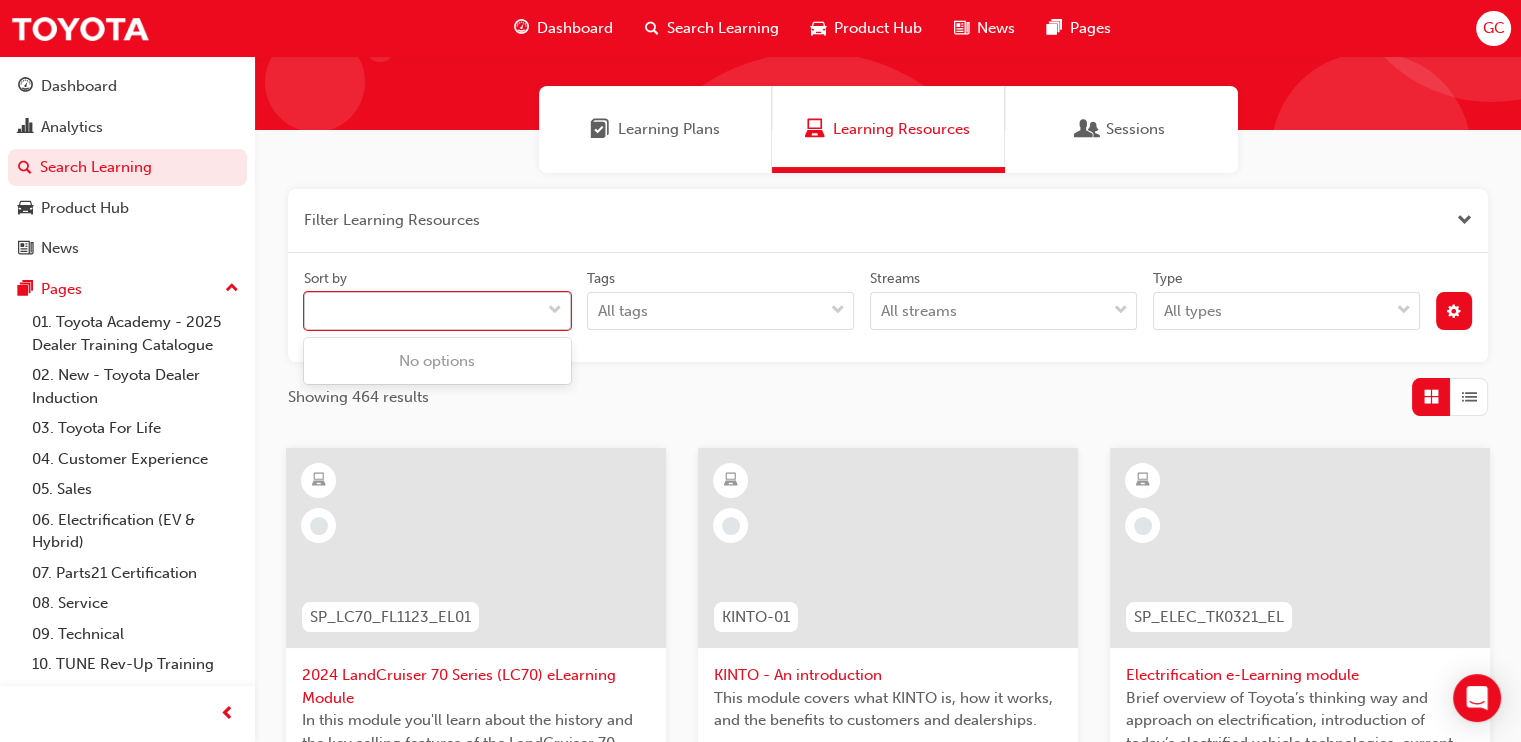 click on "dt" at bounding box center (422, 311) 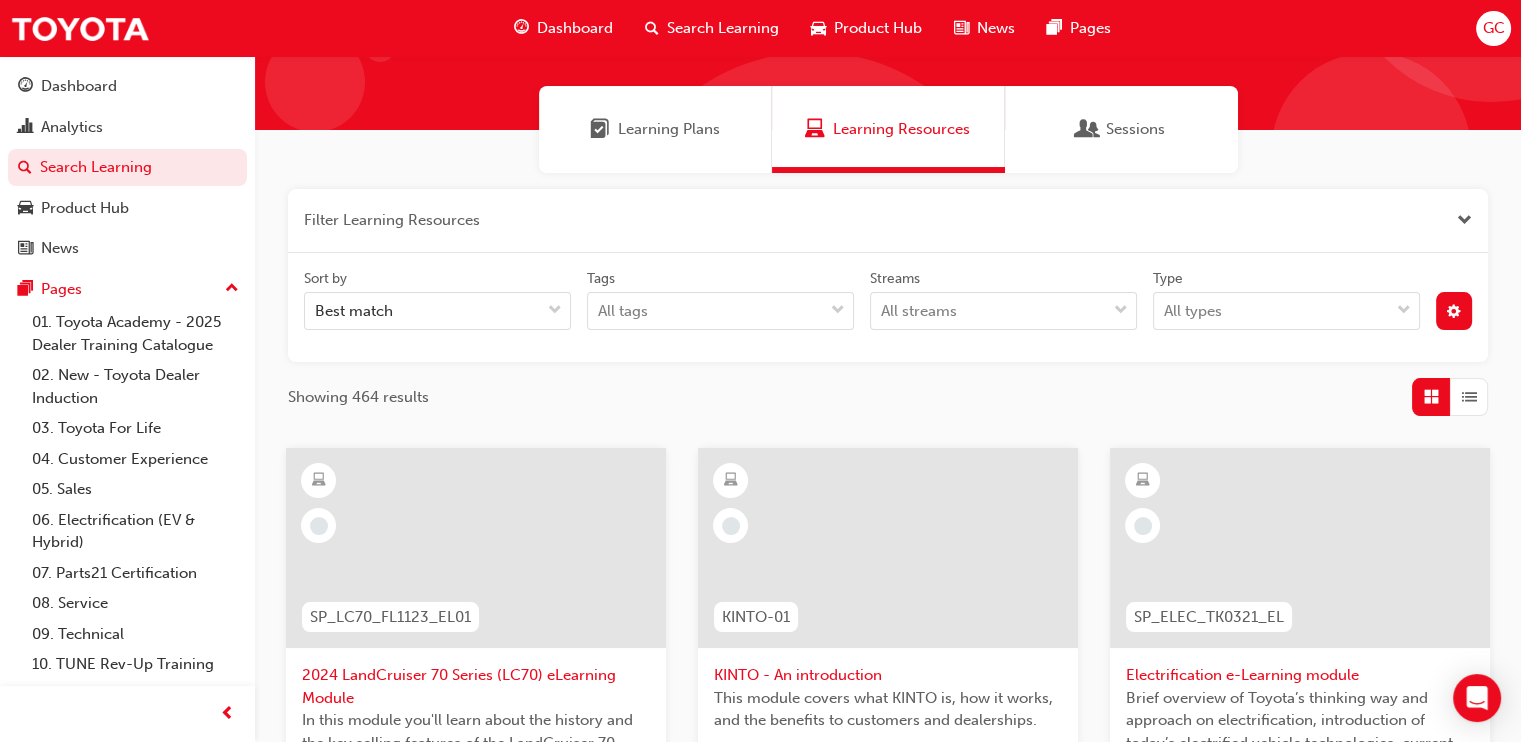 click on "Search Learning" at bounding box center [723, 28] 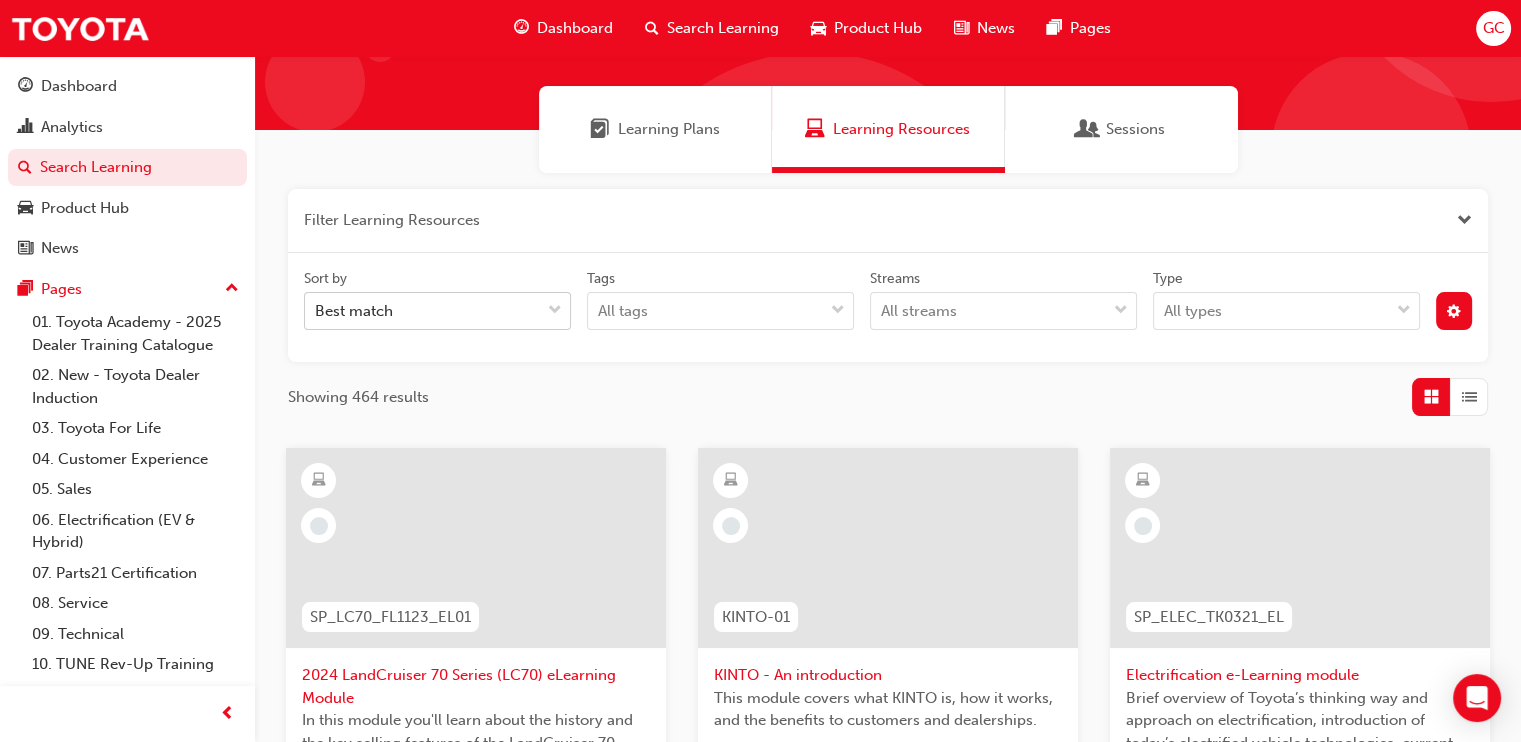 click on "Best match" at bounding box center [422, 311] 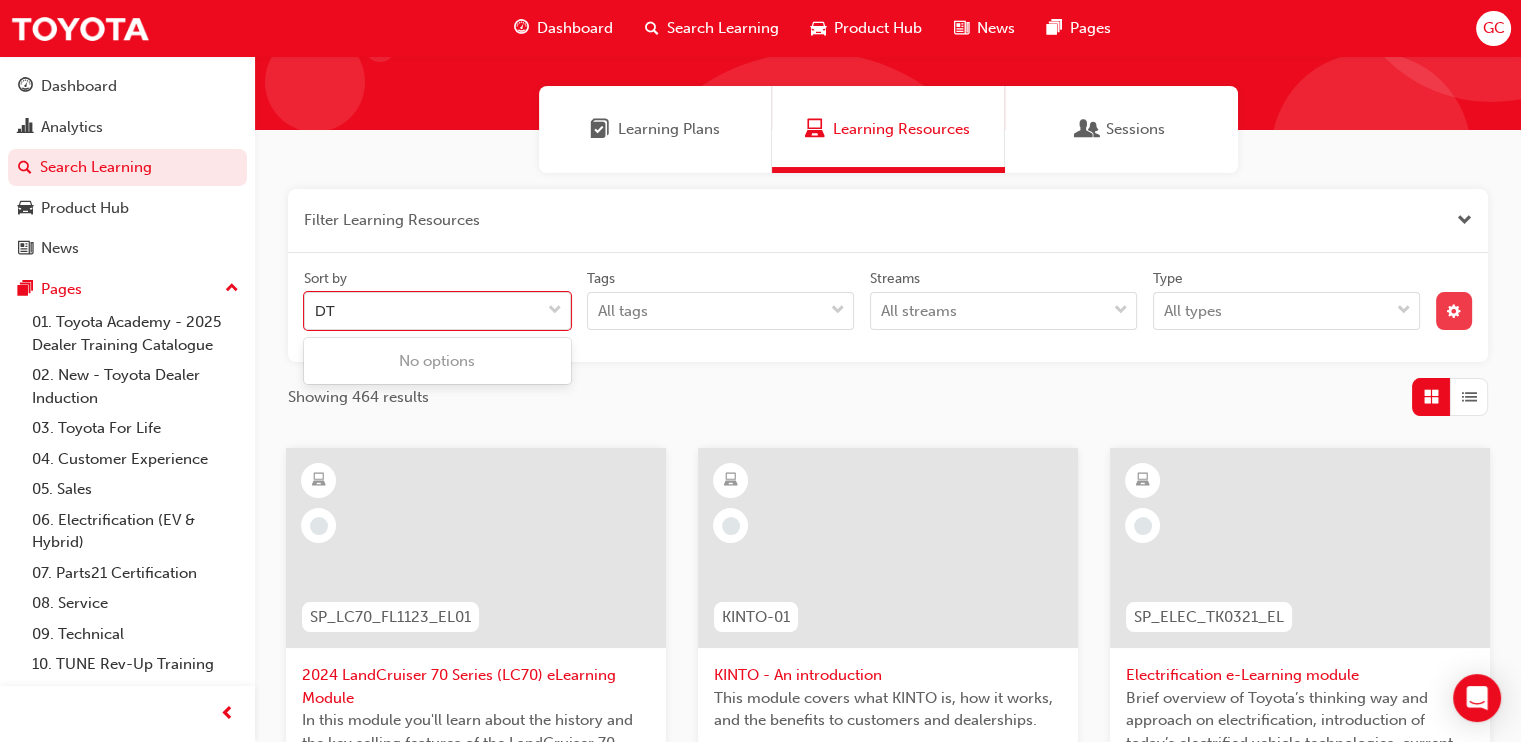 type on "DT" 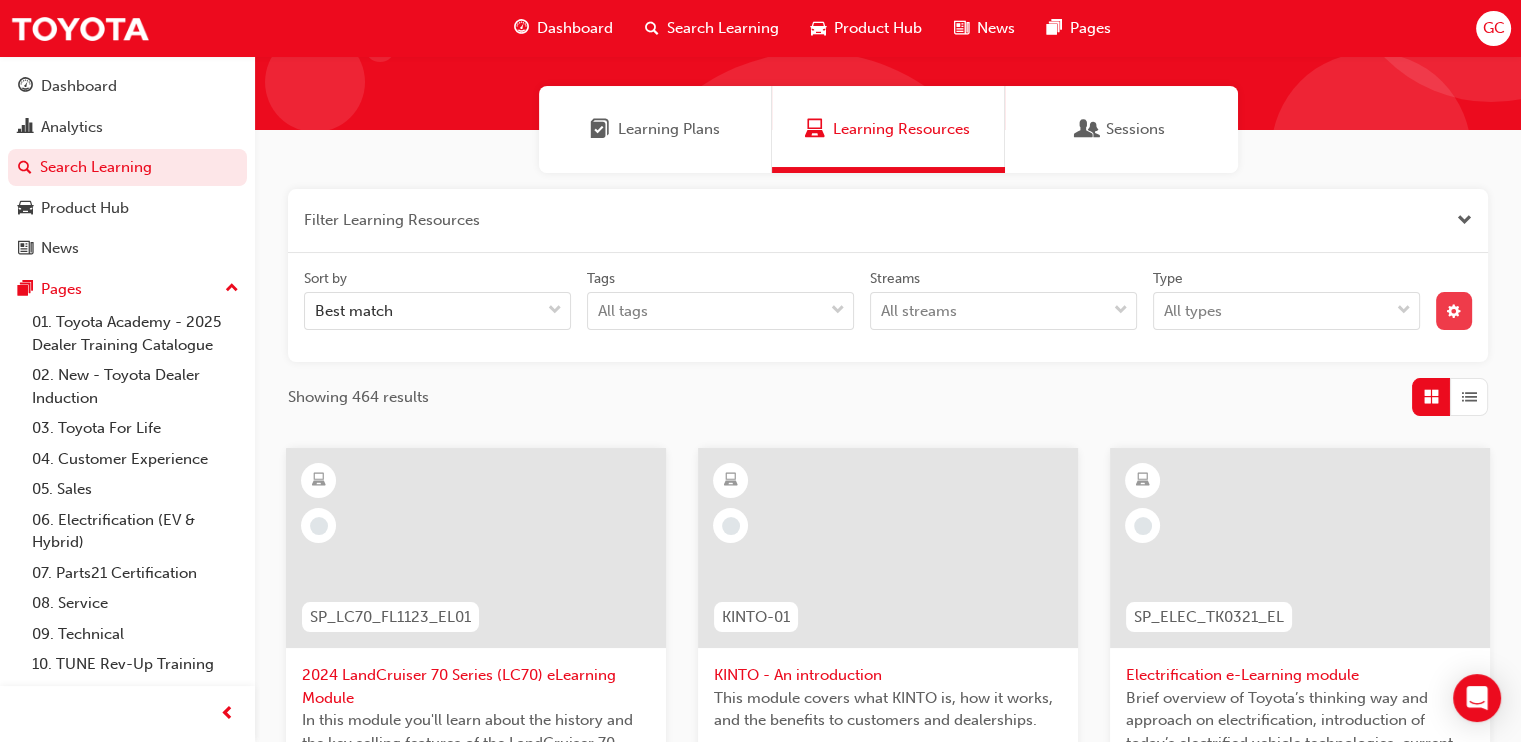 click at bounding box center [1454, 311] 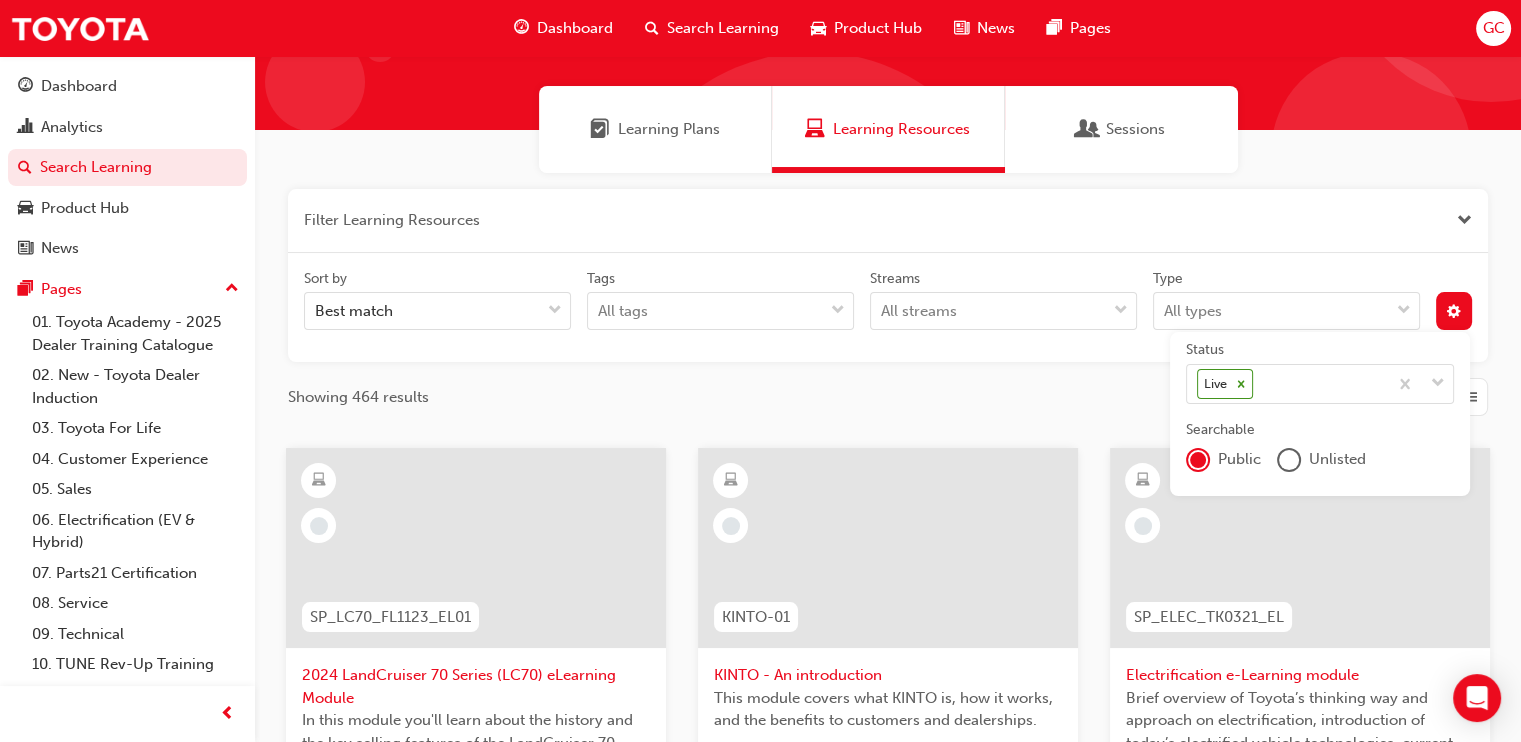 click on "Search Learning" at bounding box center [723, 28] 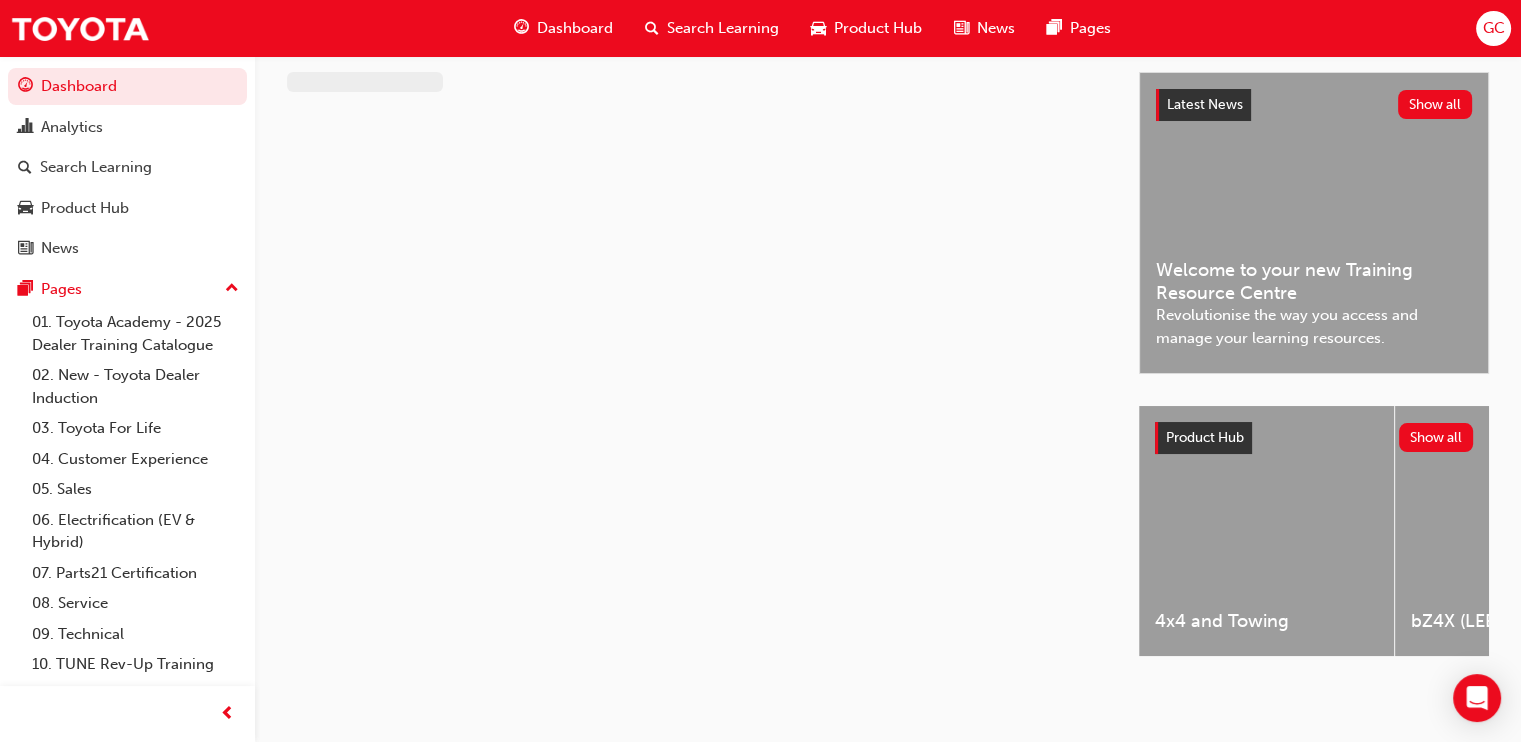 scroll, scrollTop: 124, scrollLeft: 0, axis: vertical 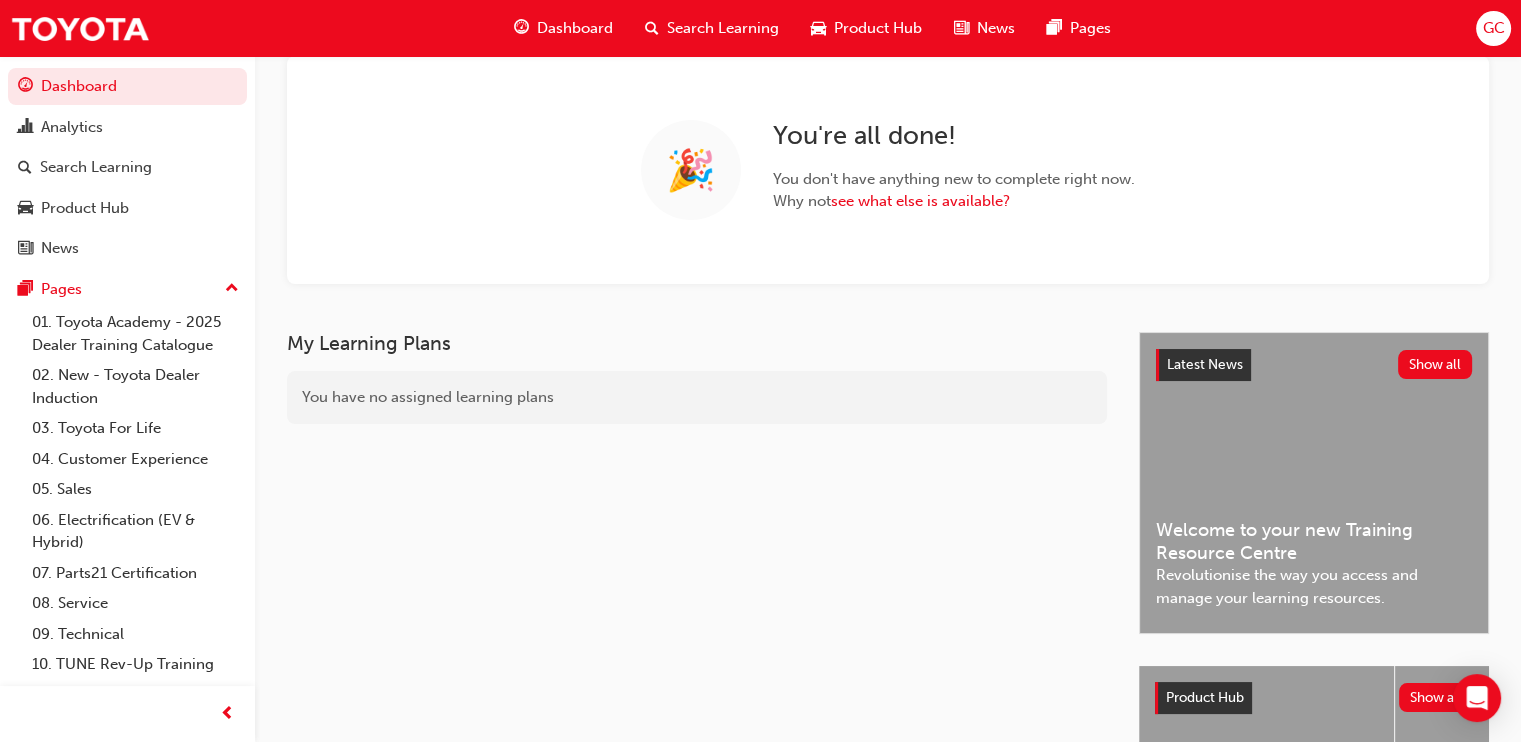 click on "Search Learning" at bounding box center [723, 28] 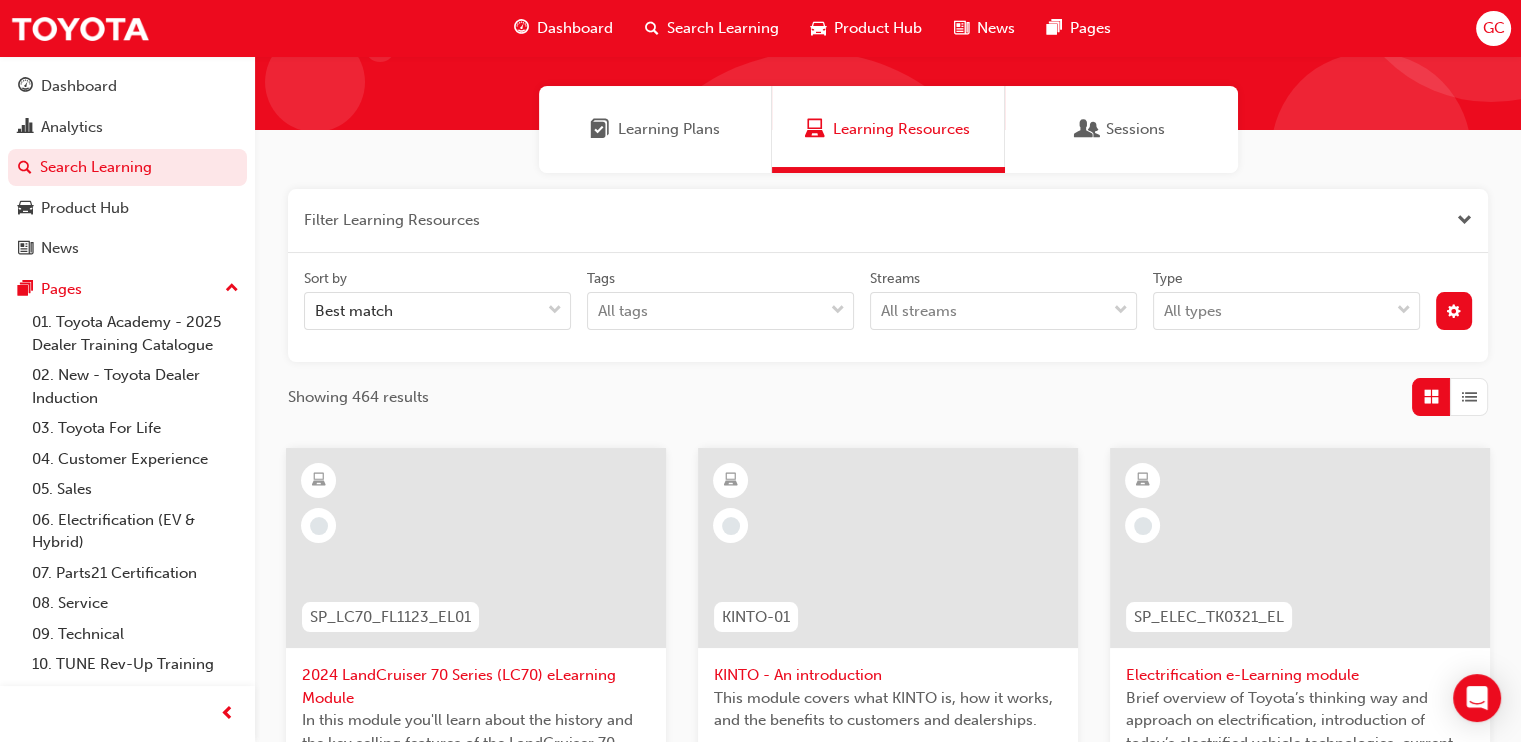 click on "Learning Resources" at bounding box center [901, 129] 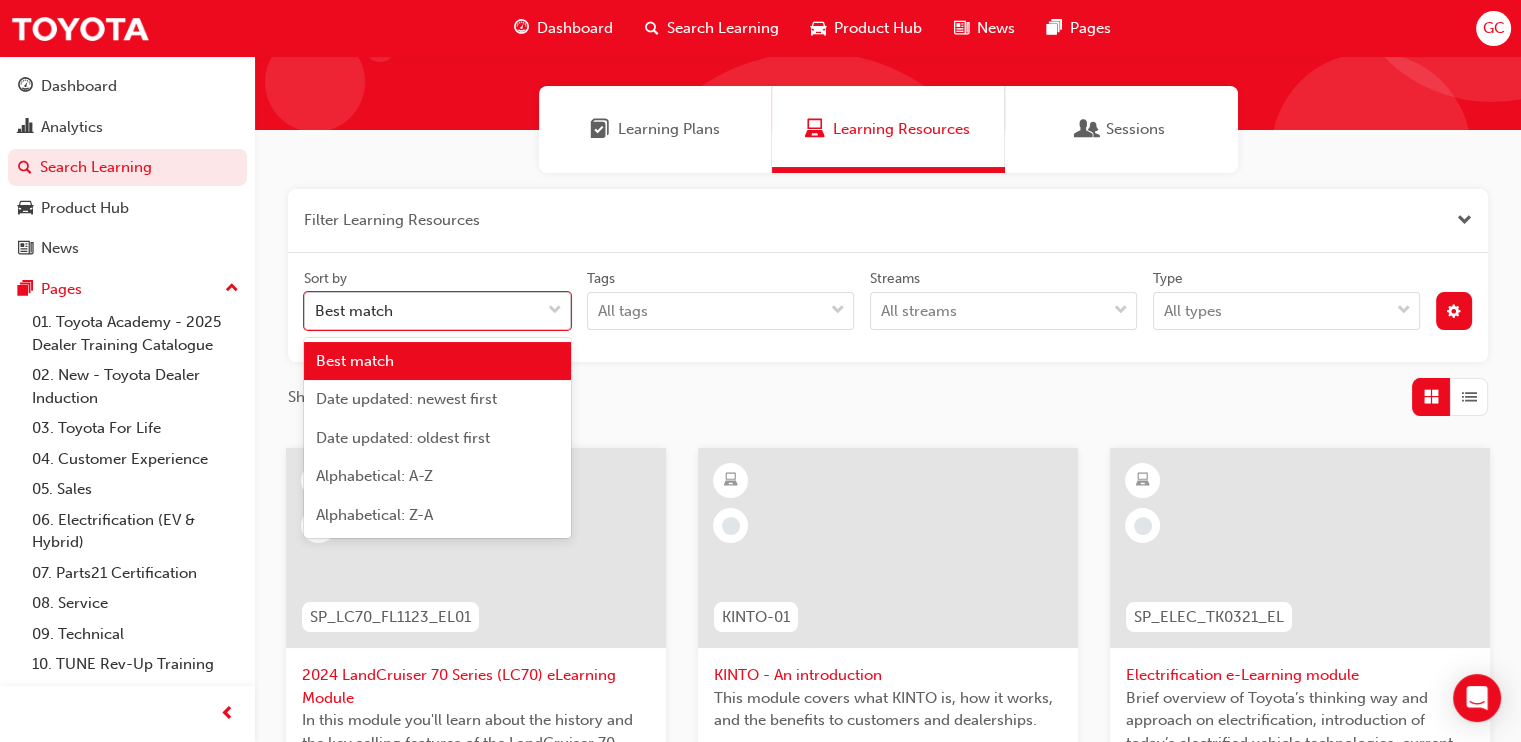 click on "Best match" at bounding box center (422, 311) 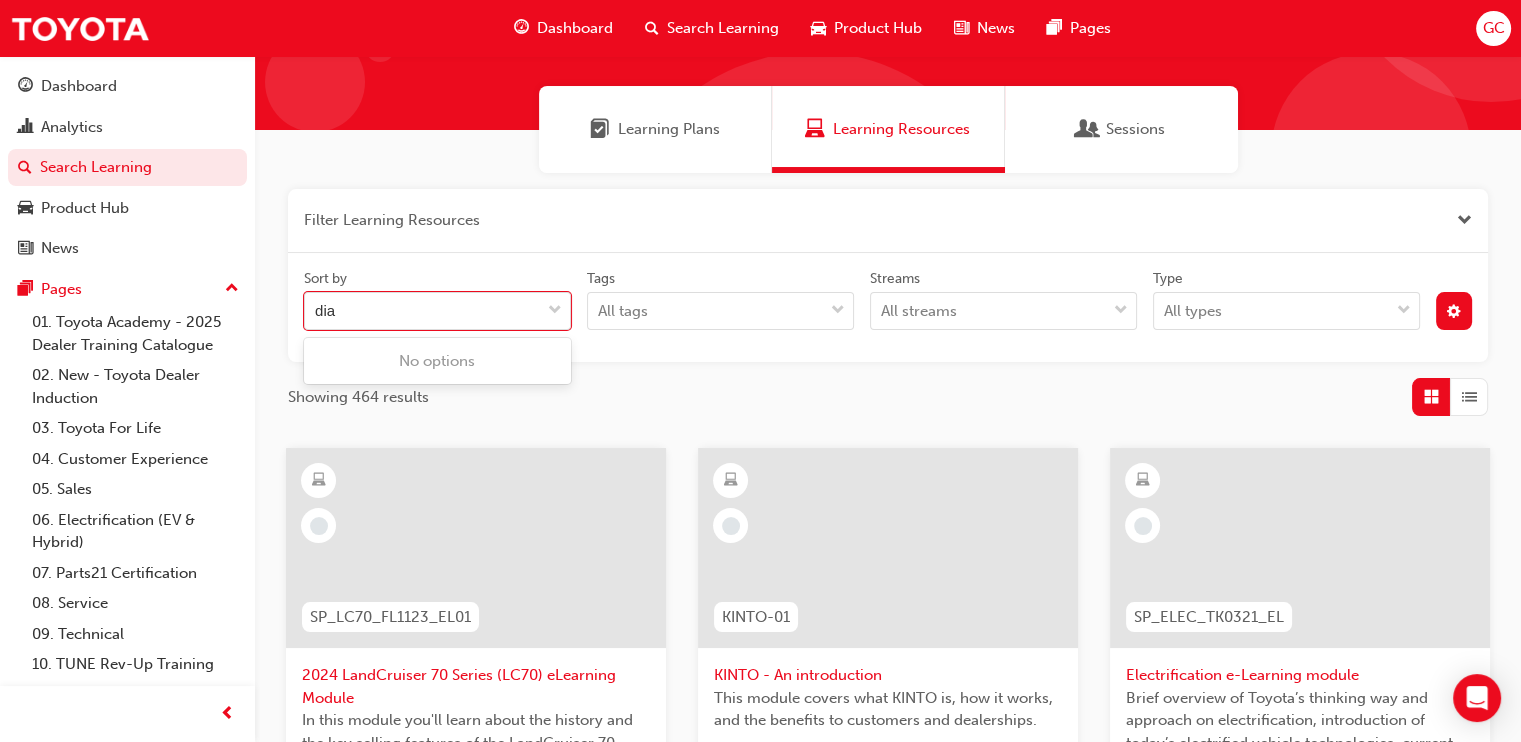 type on "dia" 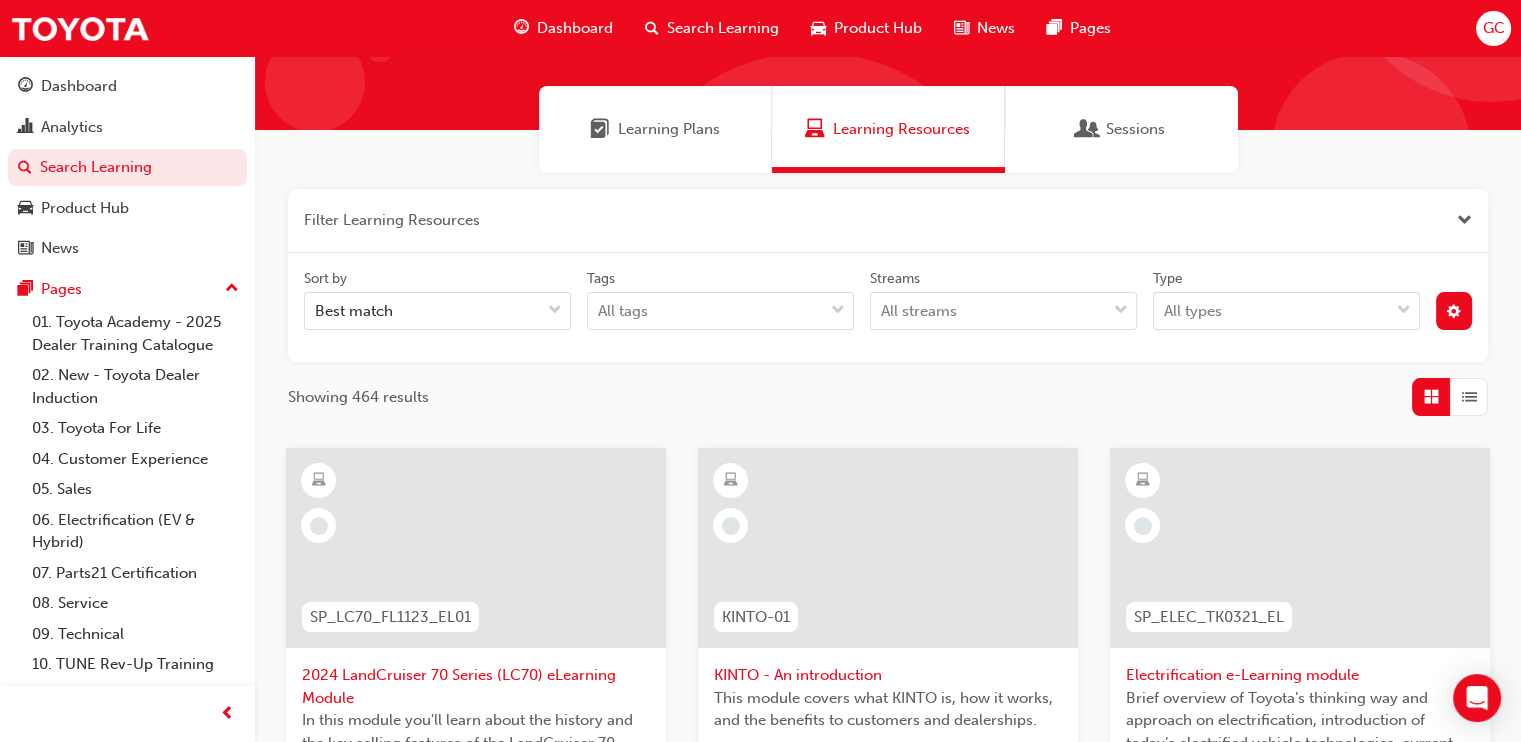 click at bounding box center (888, 221) 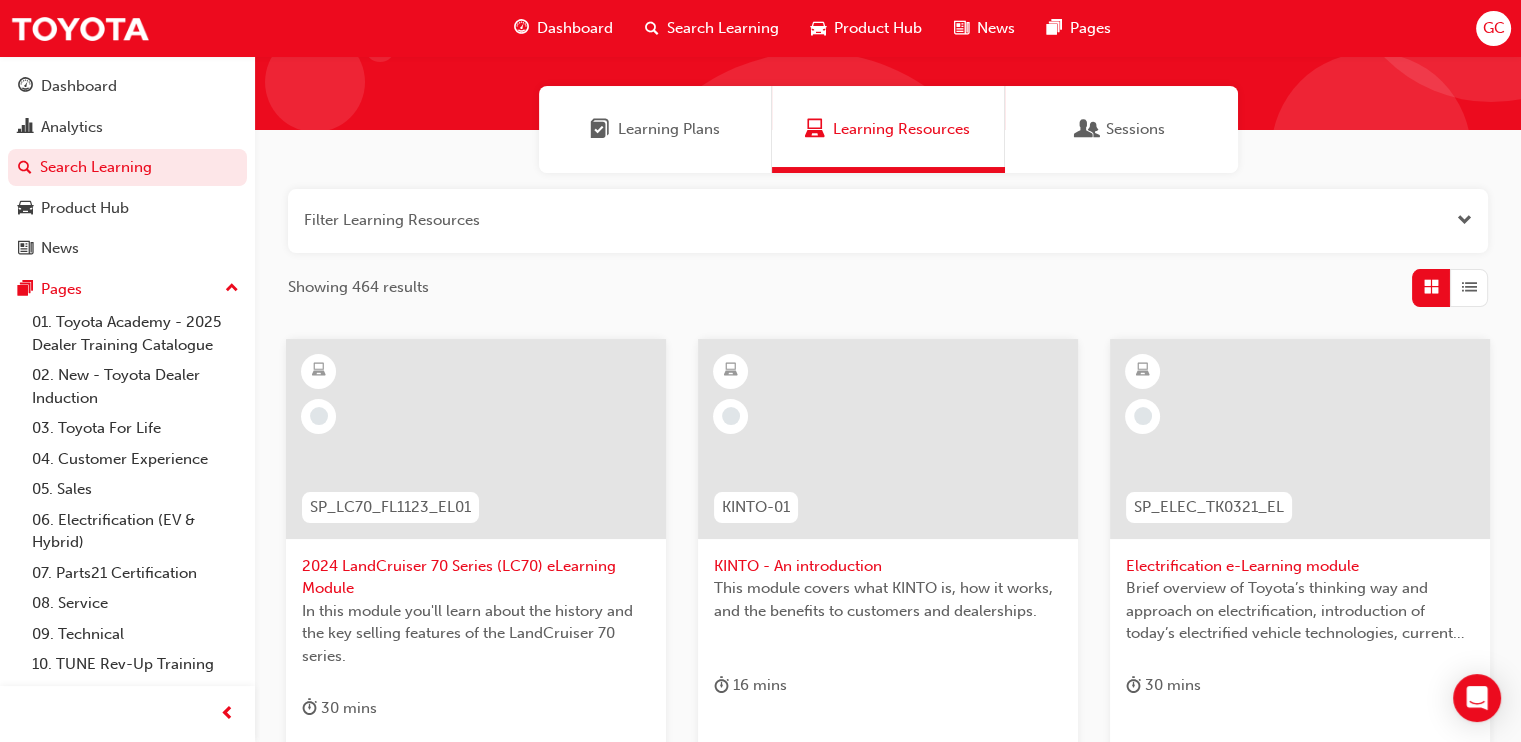 click at bounding box center (1464, 220) 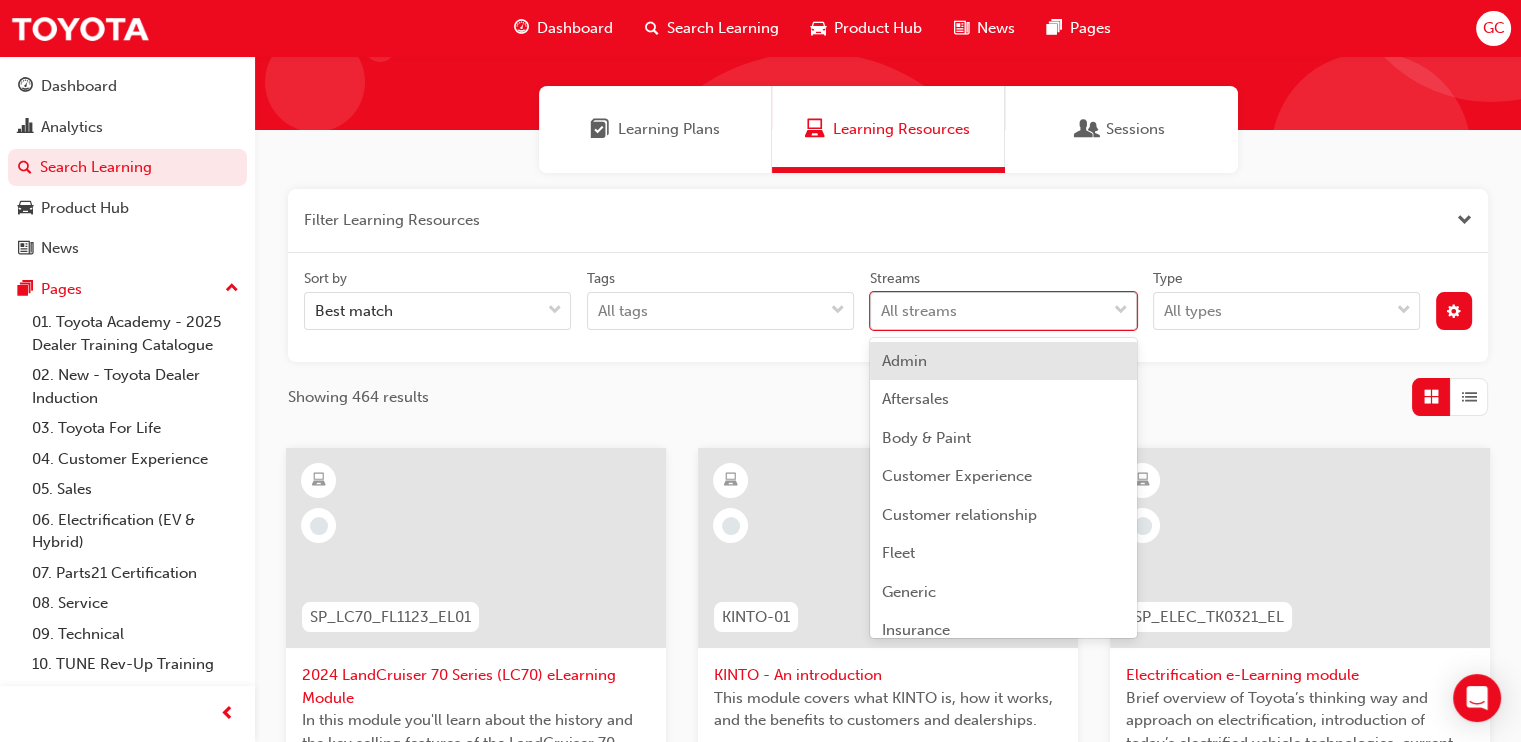 click on "All streams" at bounding box center [988, 311] 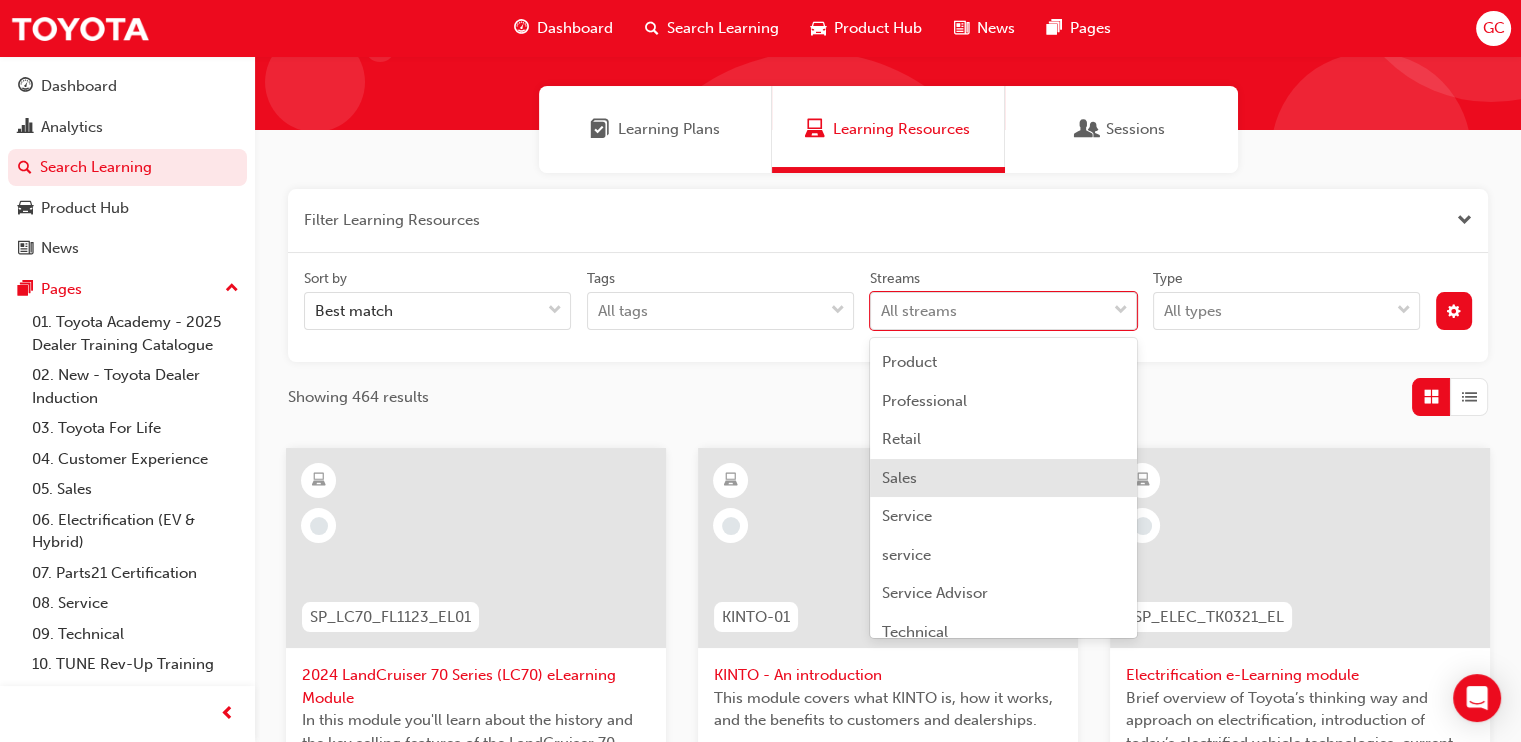 scroll, scrollTop: 625, scrollLeft: 0, axis: vertical 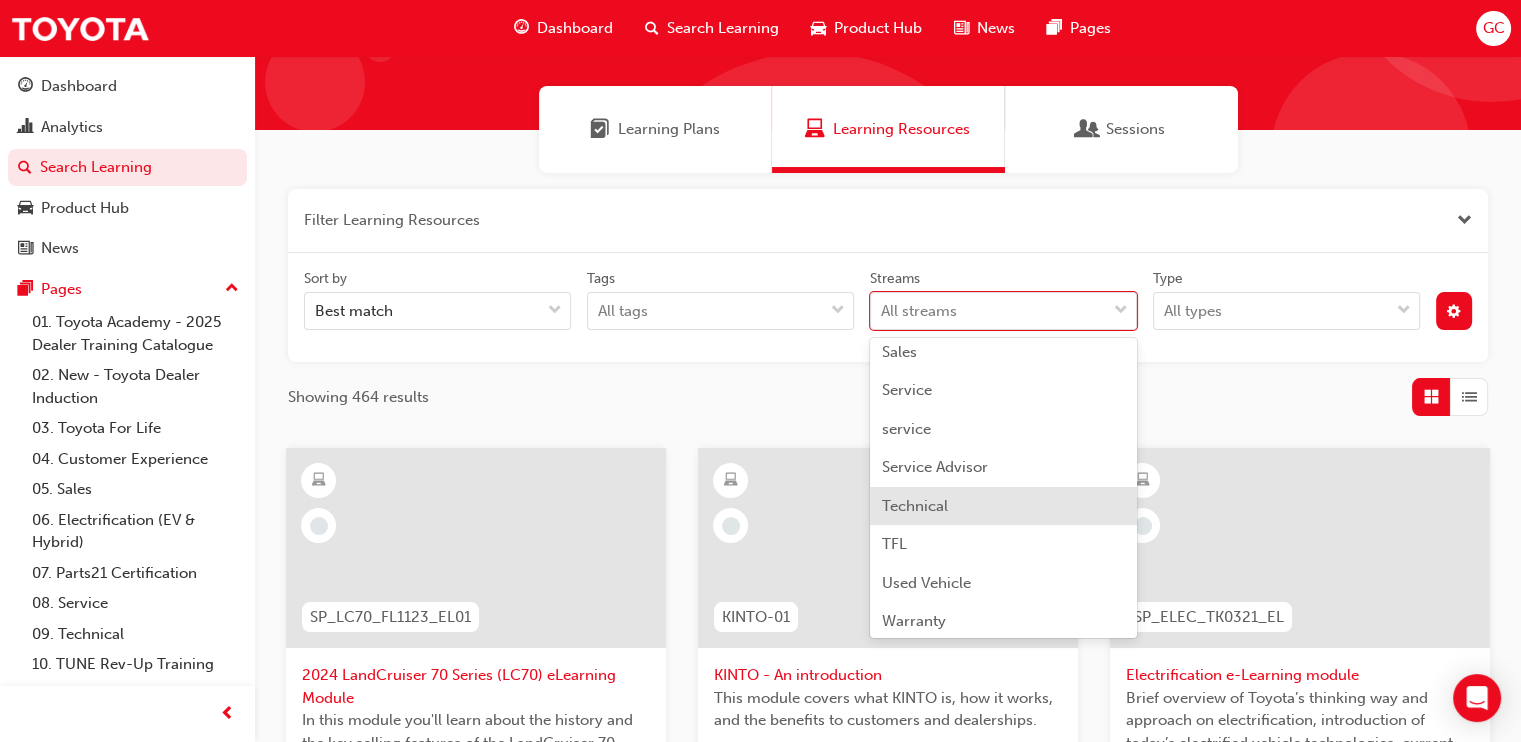 click on "Technical" at bounding box center (1003, 506) 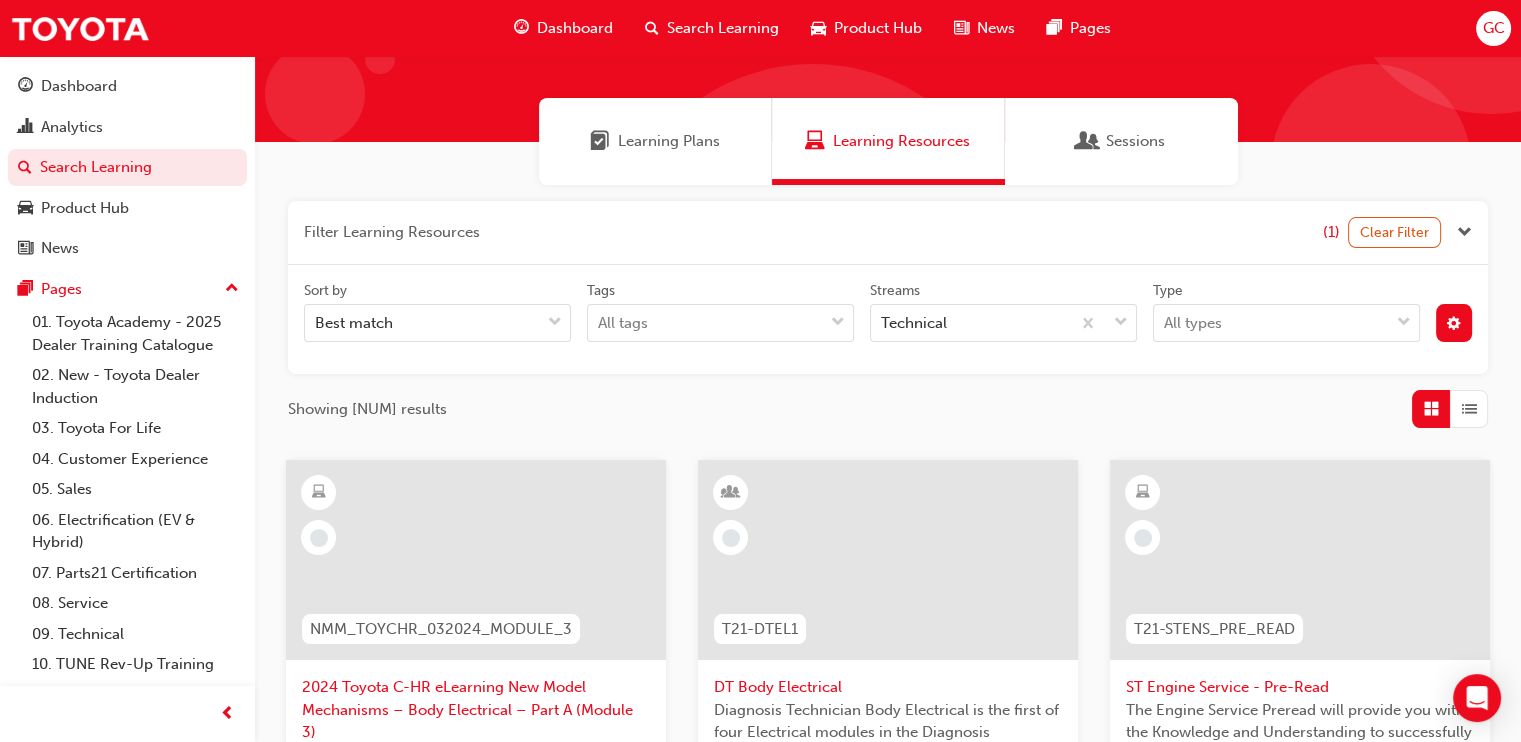scroll, scrollTop: 249, scrollLeft: 0, axis: vertical 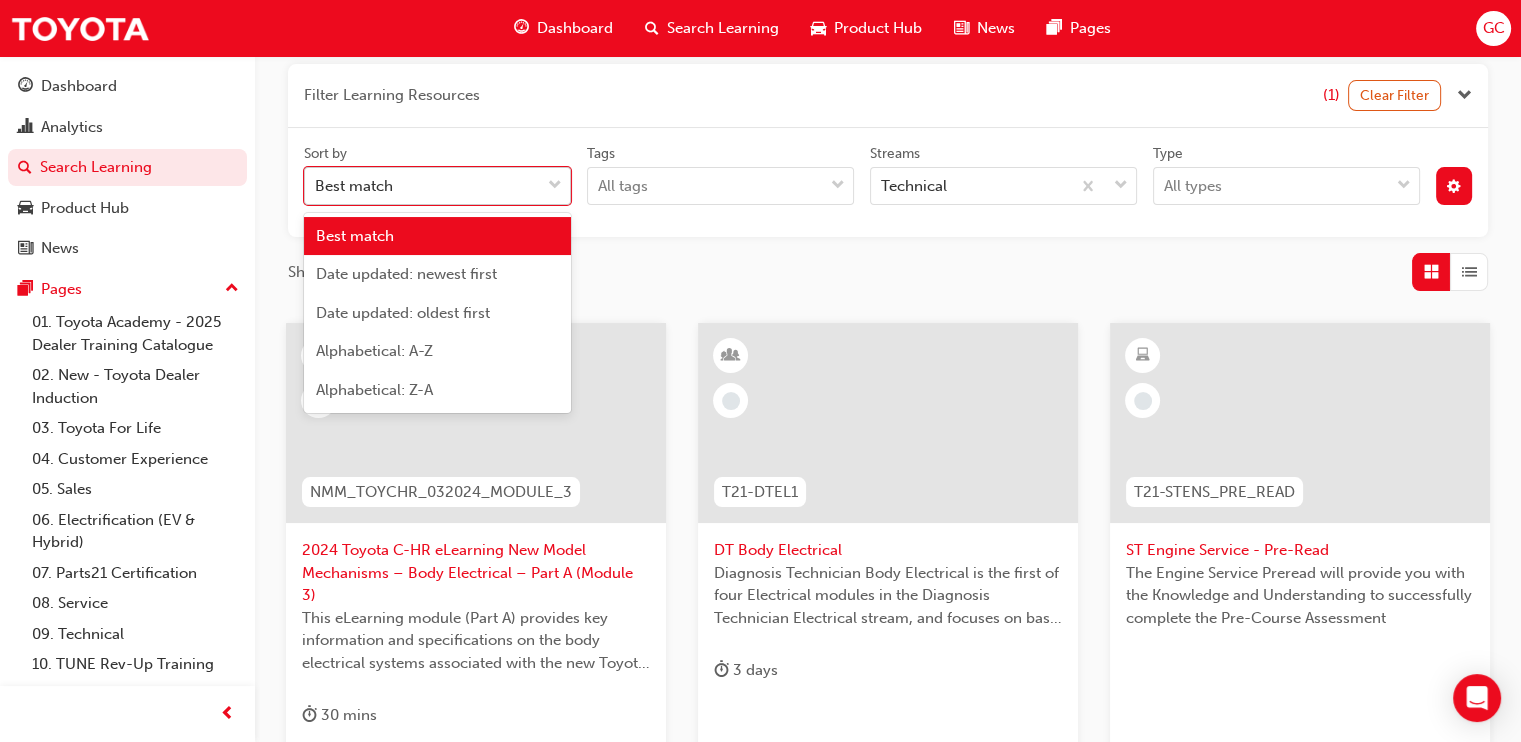 click on "Best match" at bounding box center (422, 186) 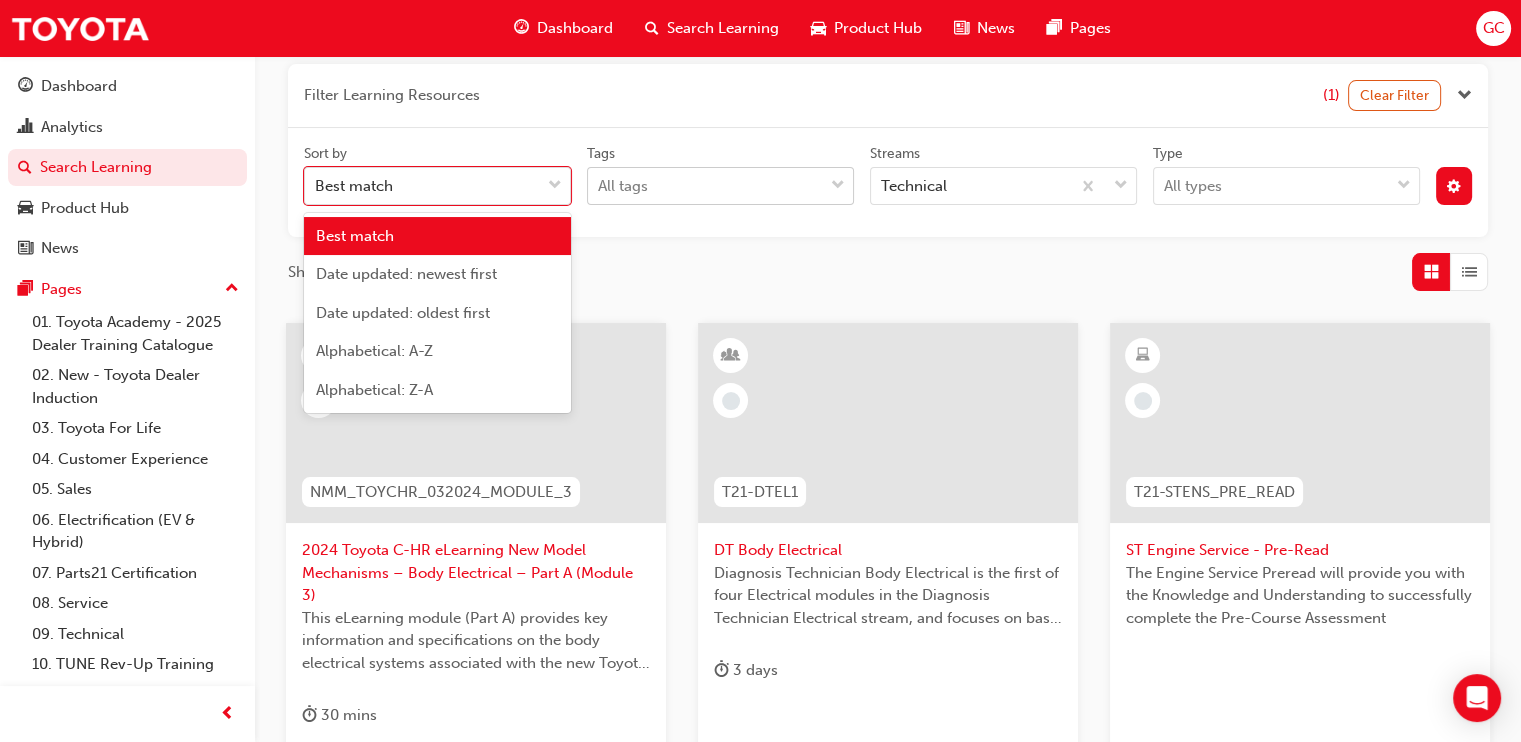 click at bounding box center (838, 186) 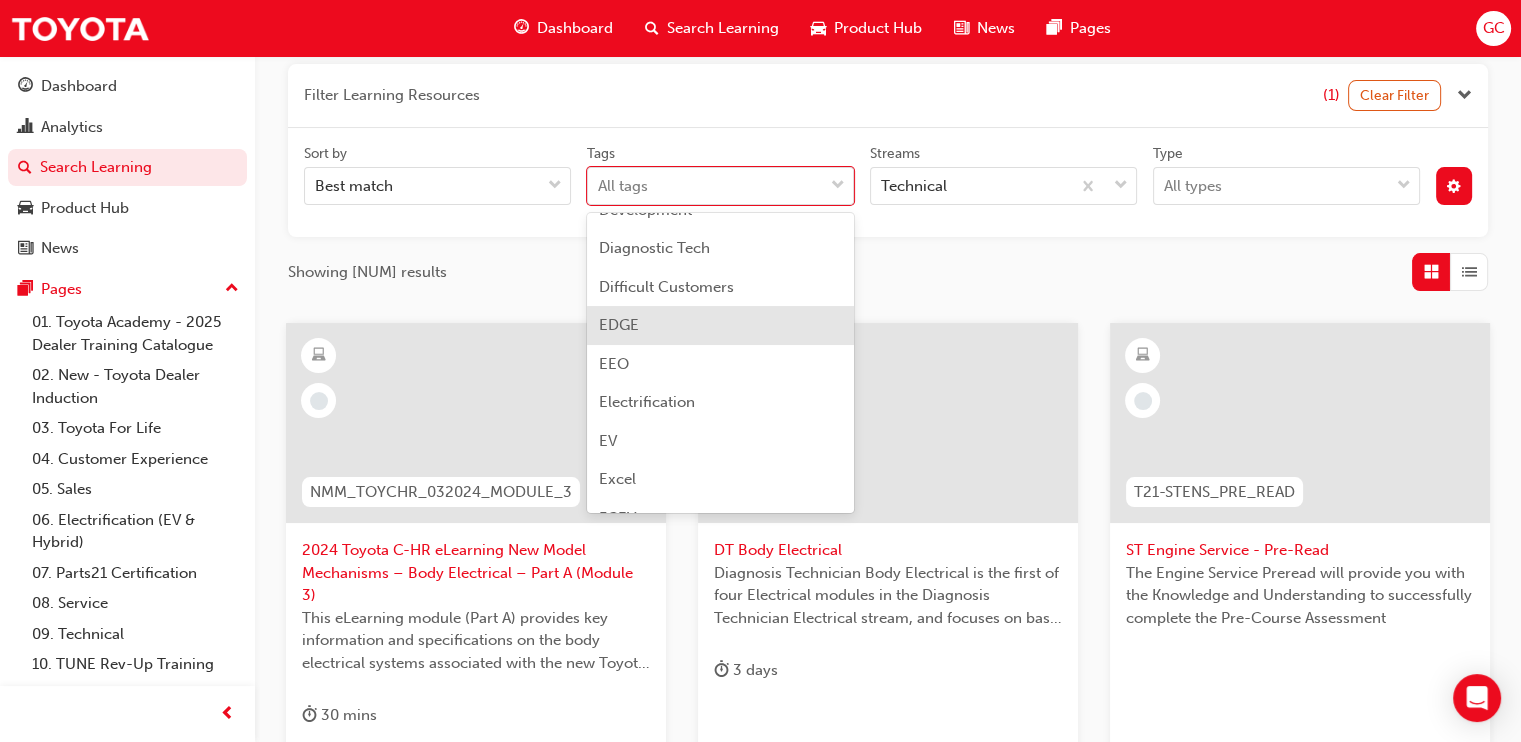 scroll, scrollTop: 1749, scrollLeft: 0, axis: vertical 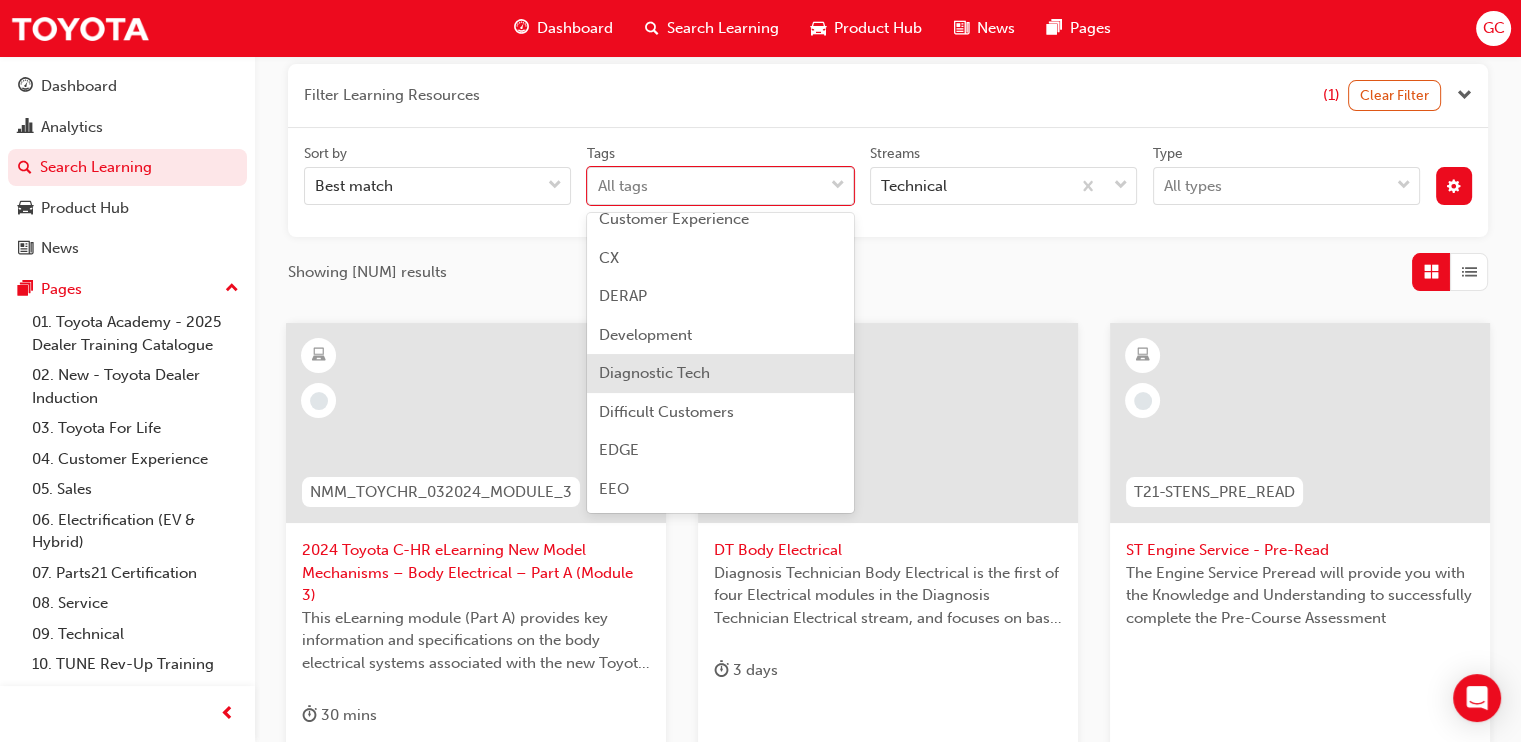 click on "Diagnostic Tech" at bounding box center (654, 373) 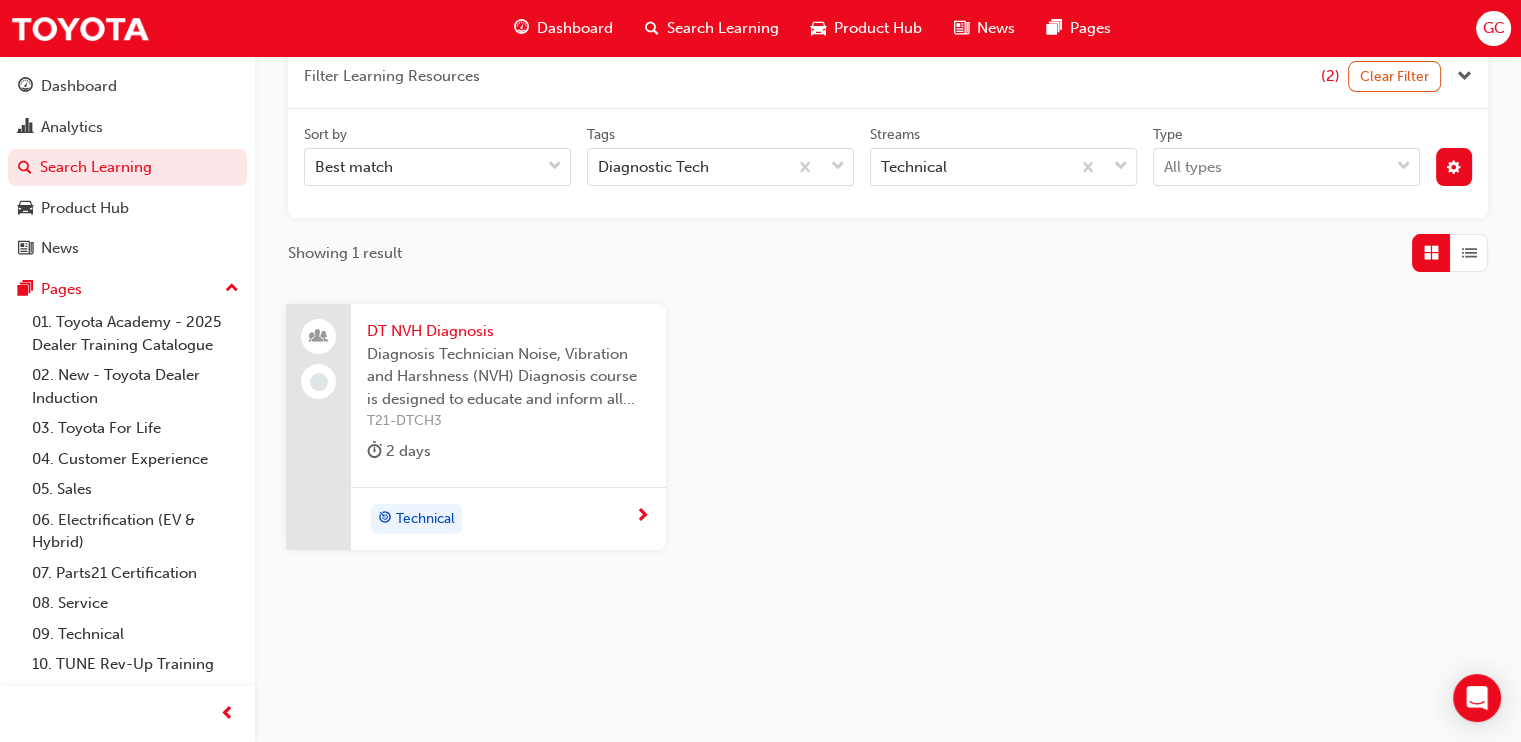 scroll, scrollTop: 18, scrollLeft: 0, axis: vertical 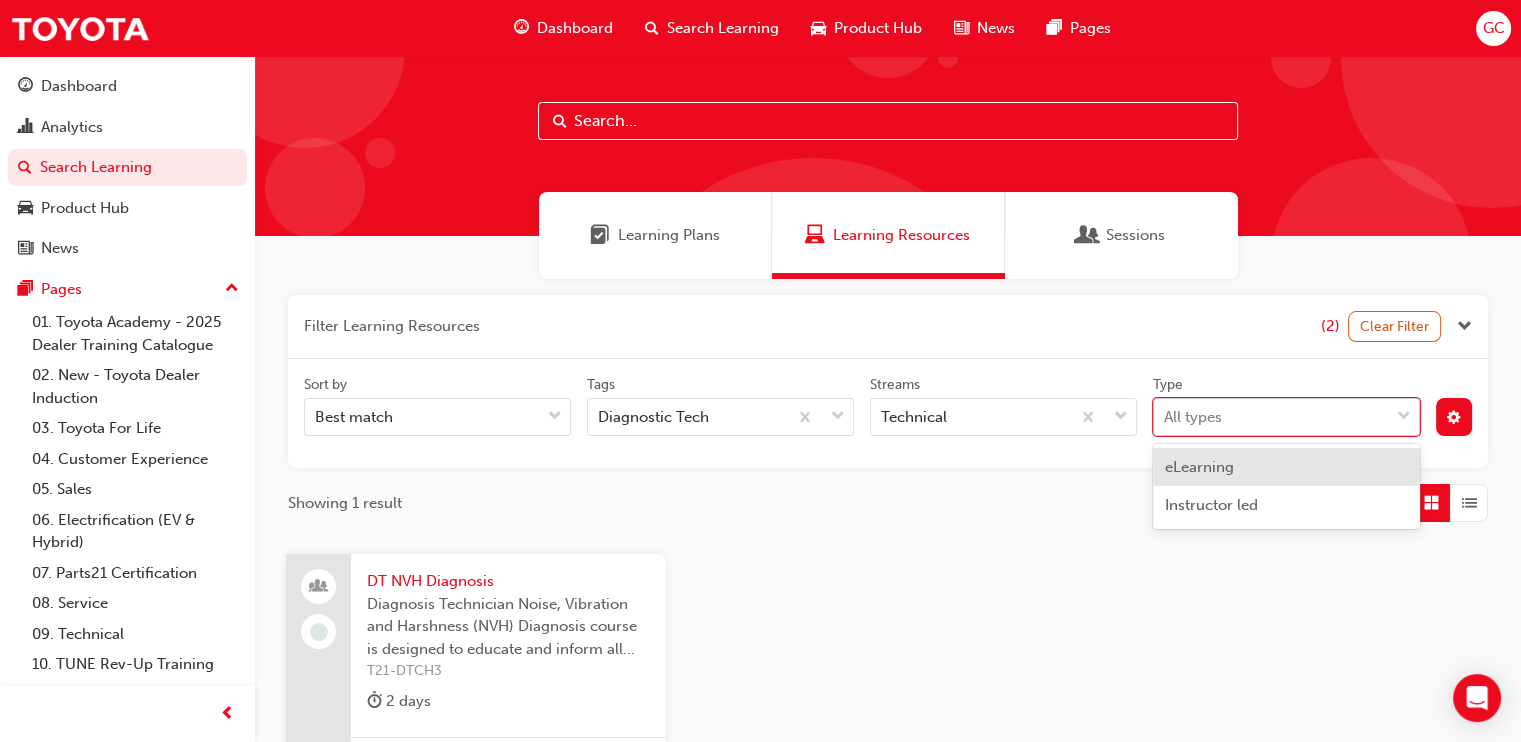 click at bounding box center [1404, 417] 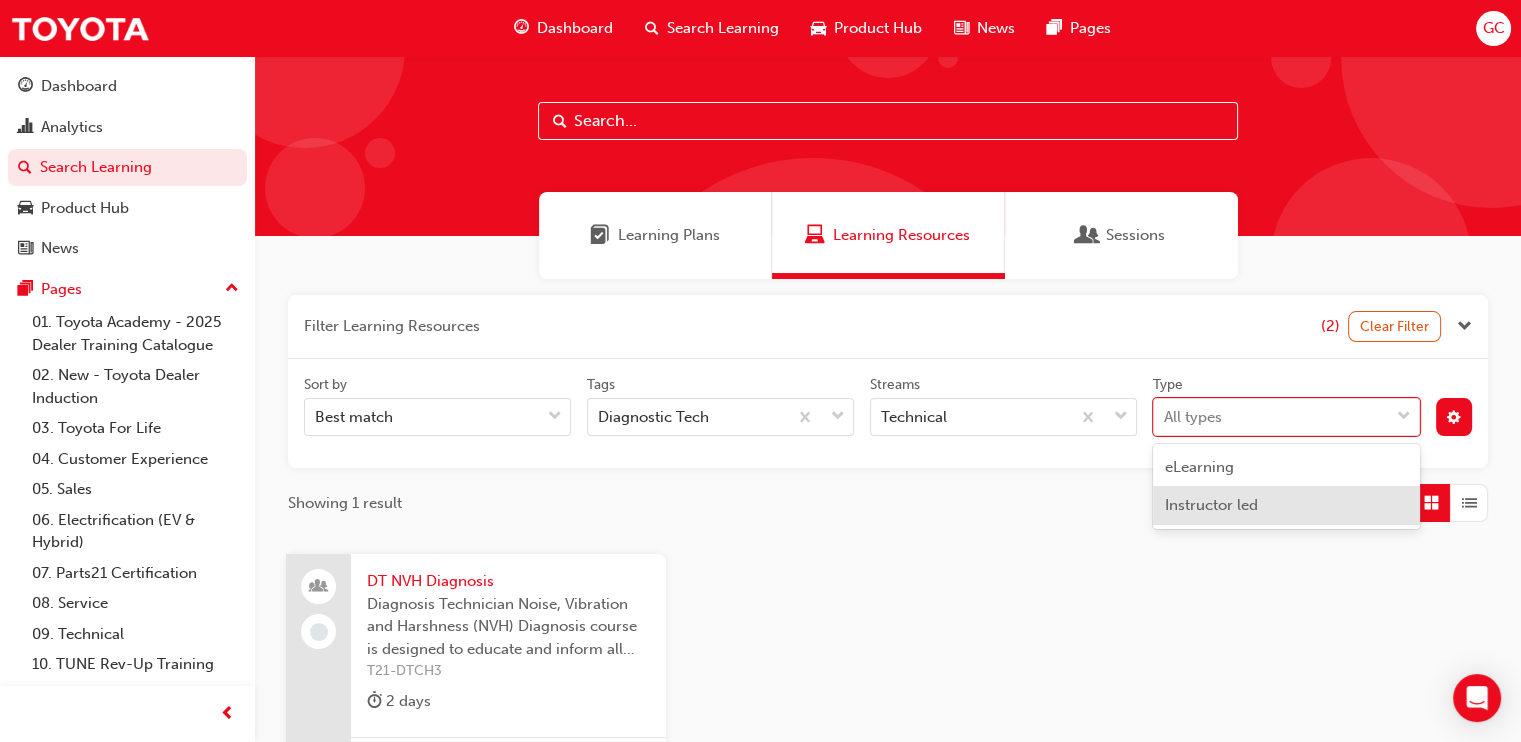 click on "Instructor led" at bounding box center [1286, 505] 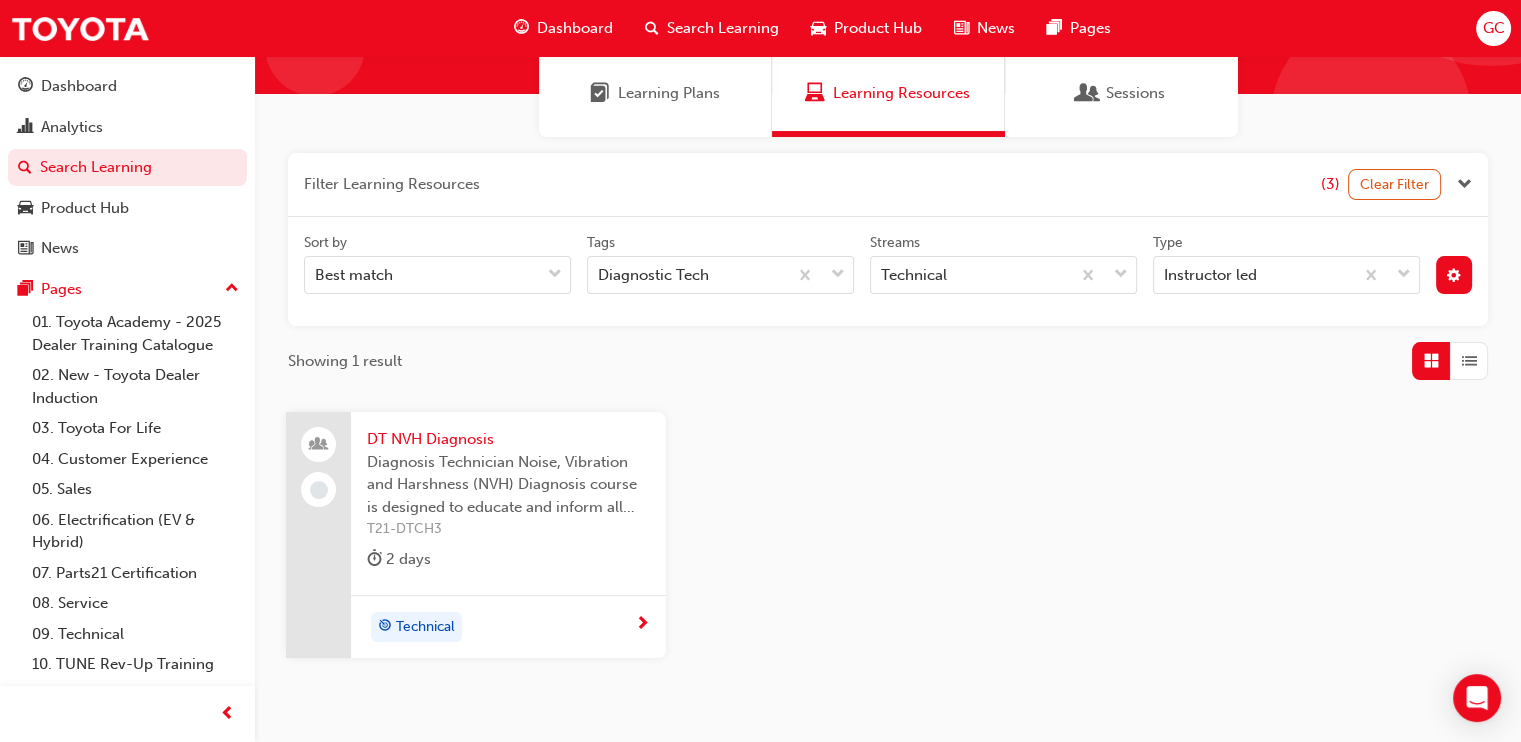 scroll, scrollTop: 0, scrollLeft: 0, axis: both 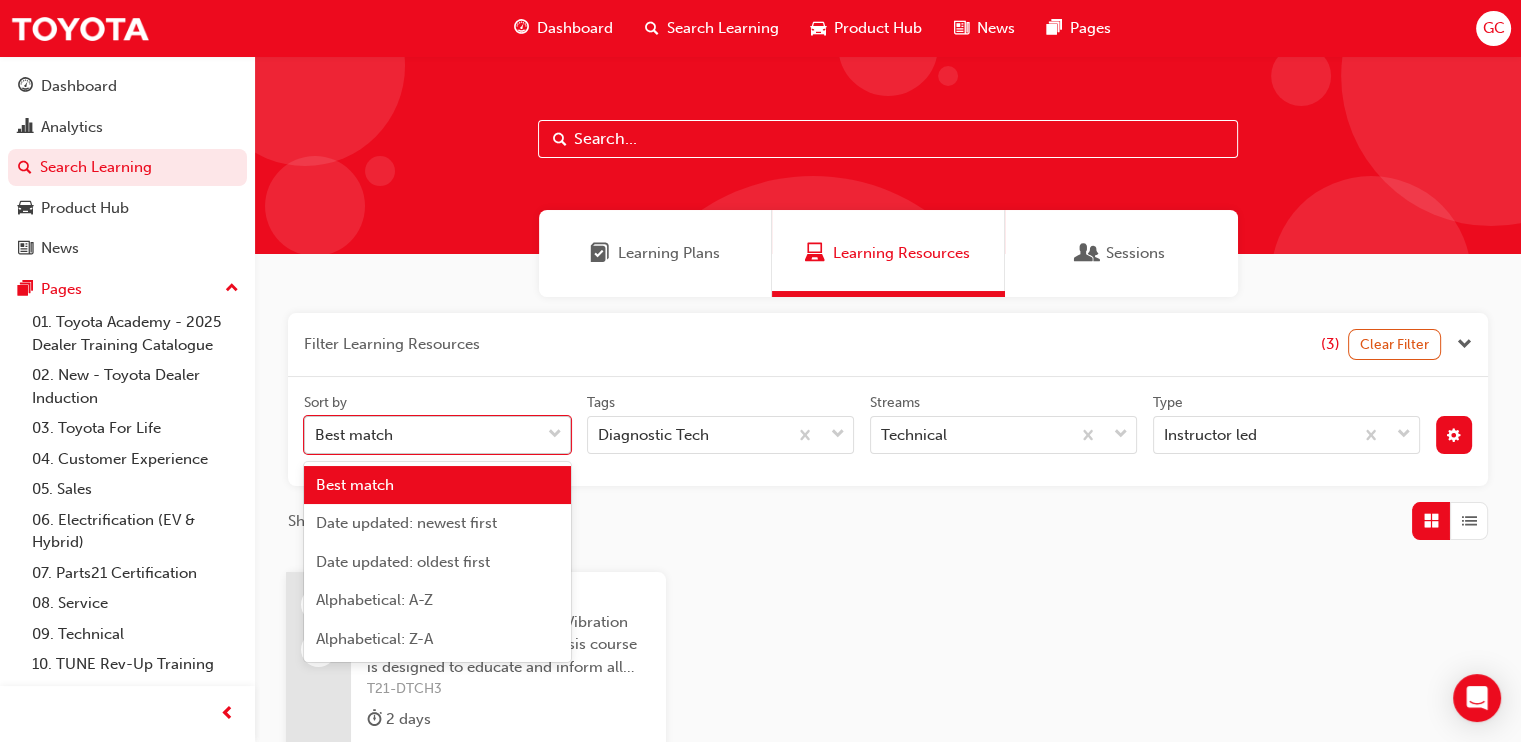 click on "Best match" at bounding box center [422, 435] 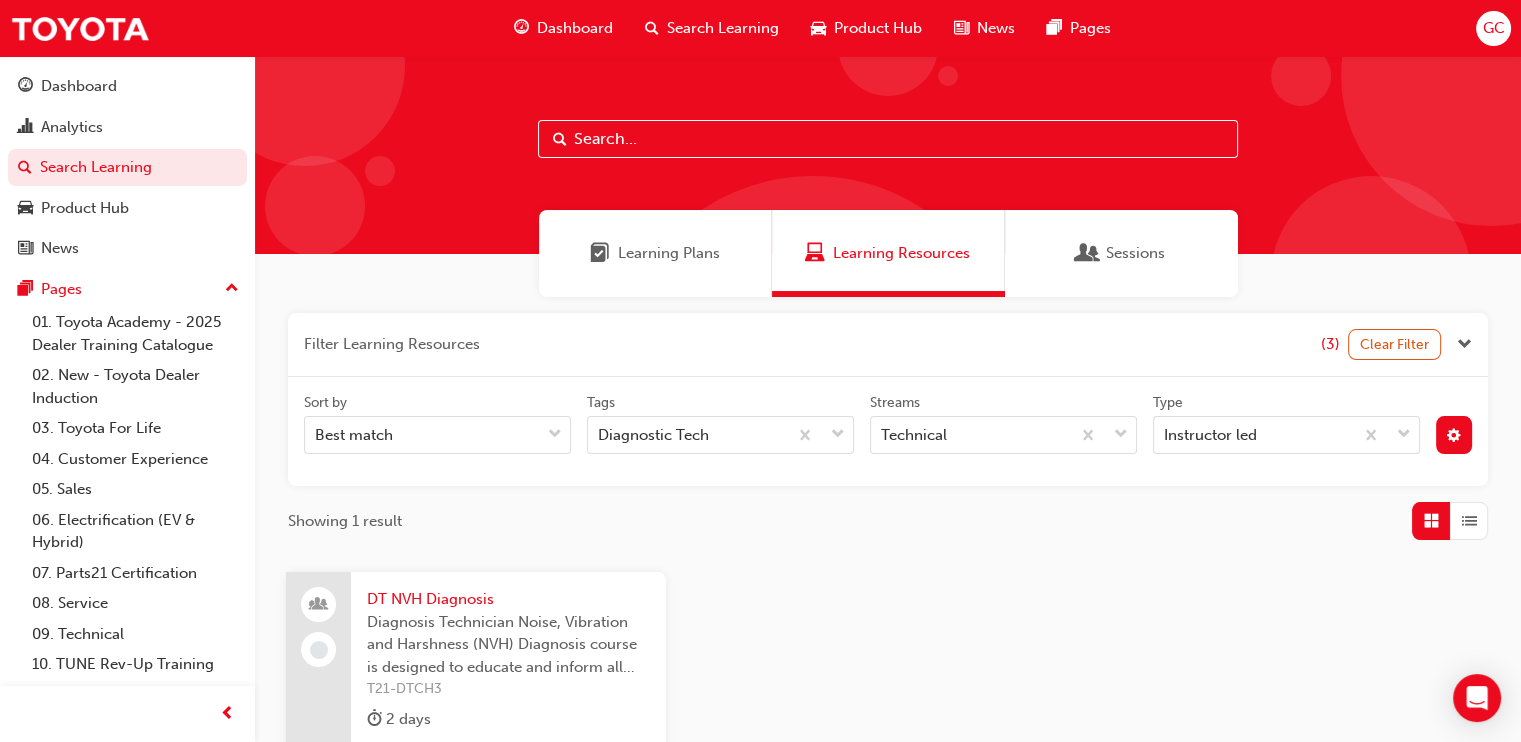 click on "Search Learning" at bounding box center [723, 28] 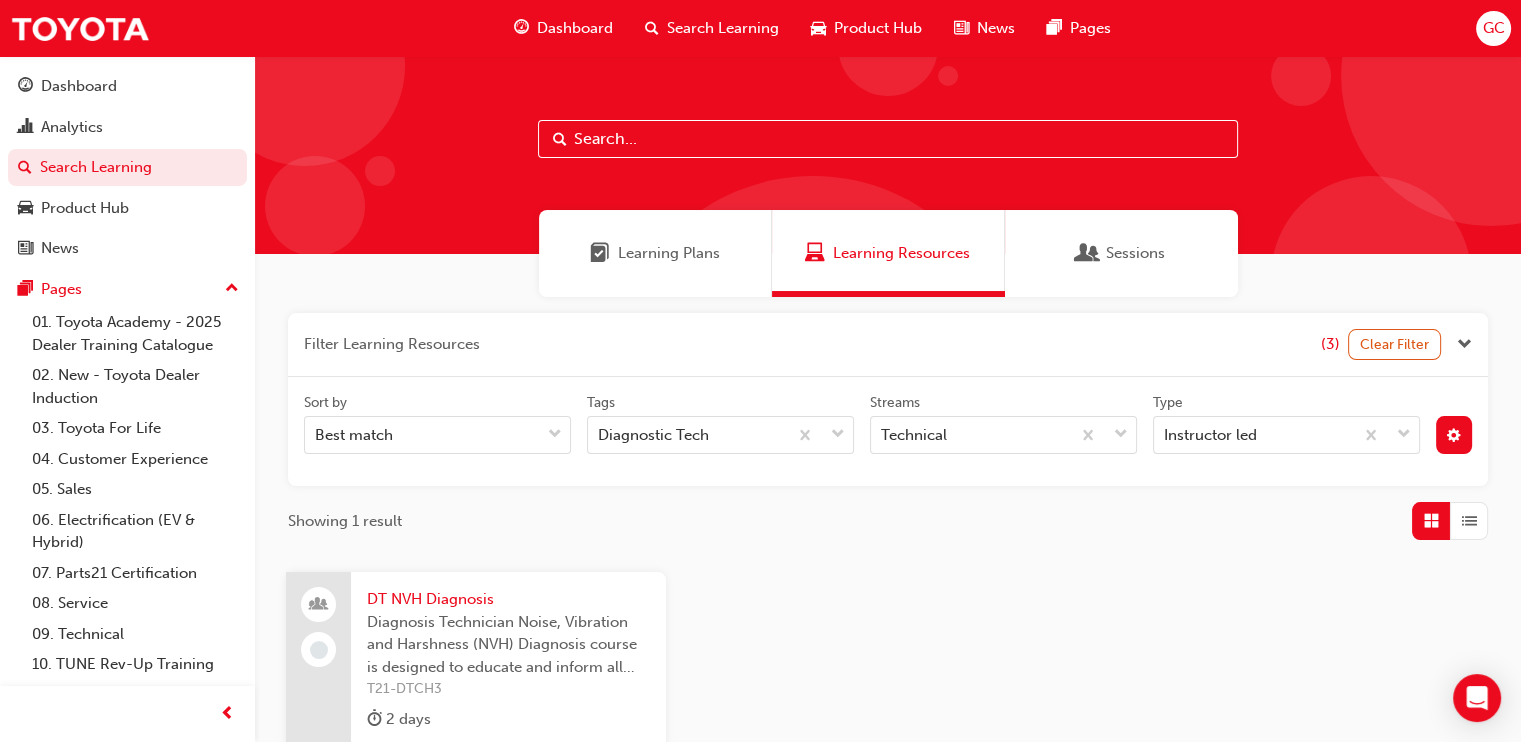 click on "Learning Plans" at bounding box center [669, 253] 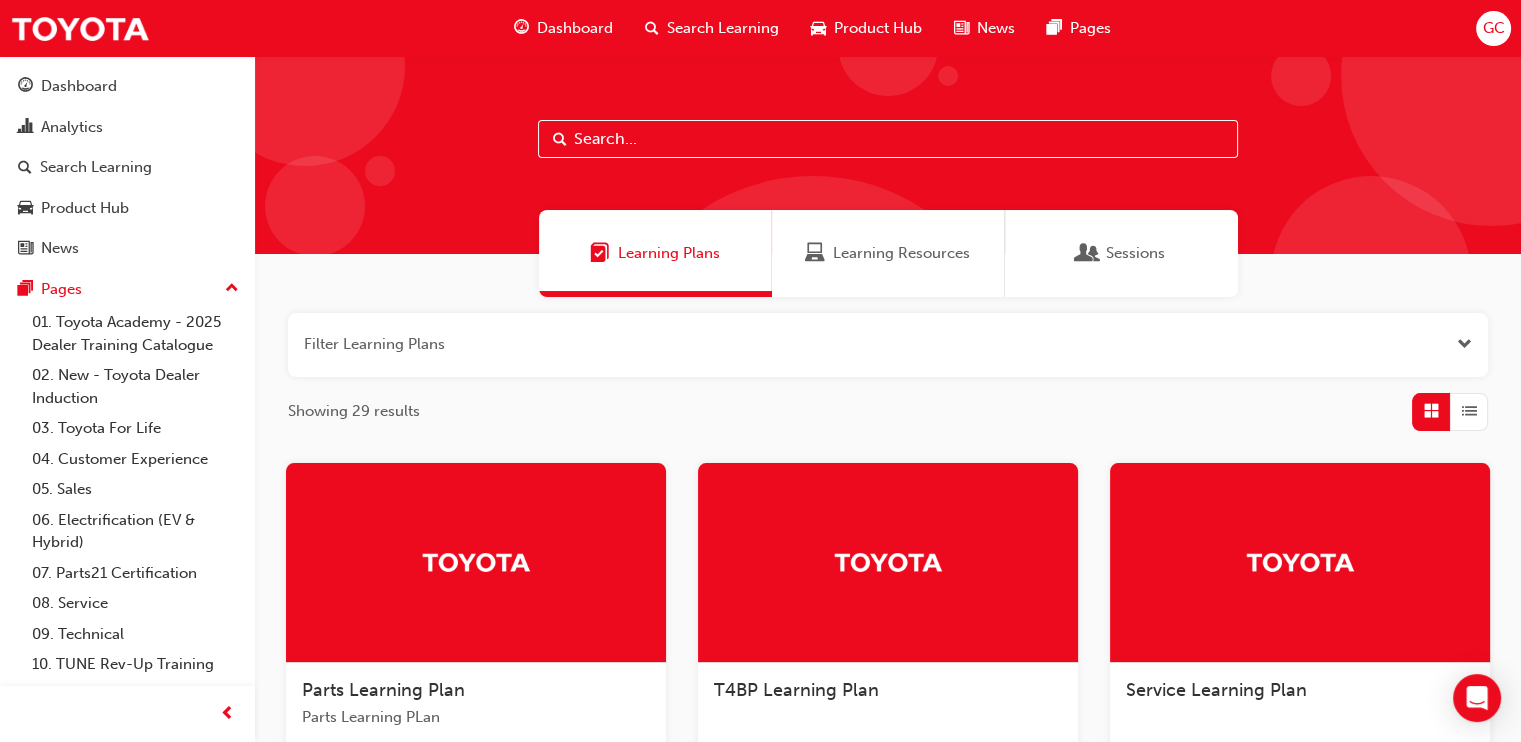 click at bounding box center (888, 345) 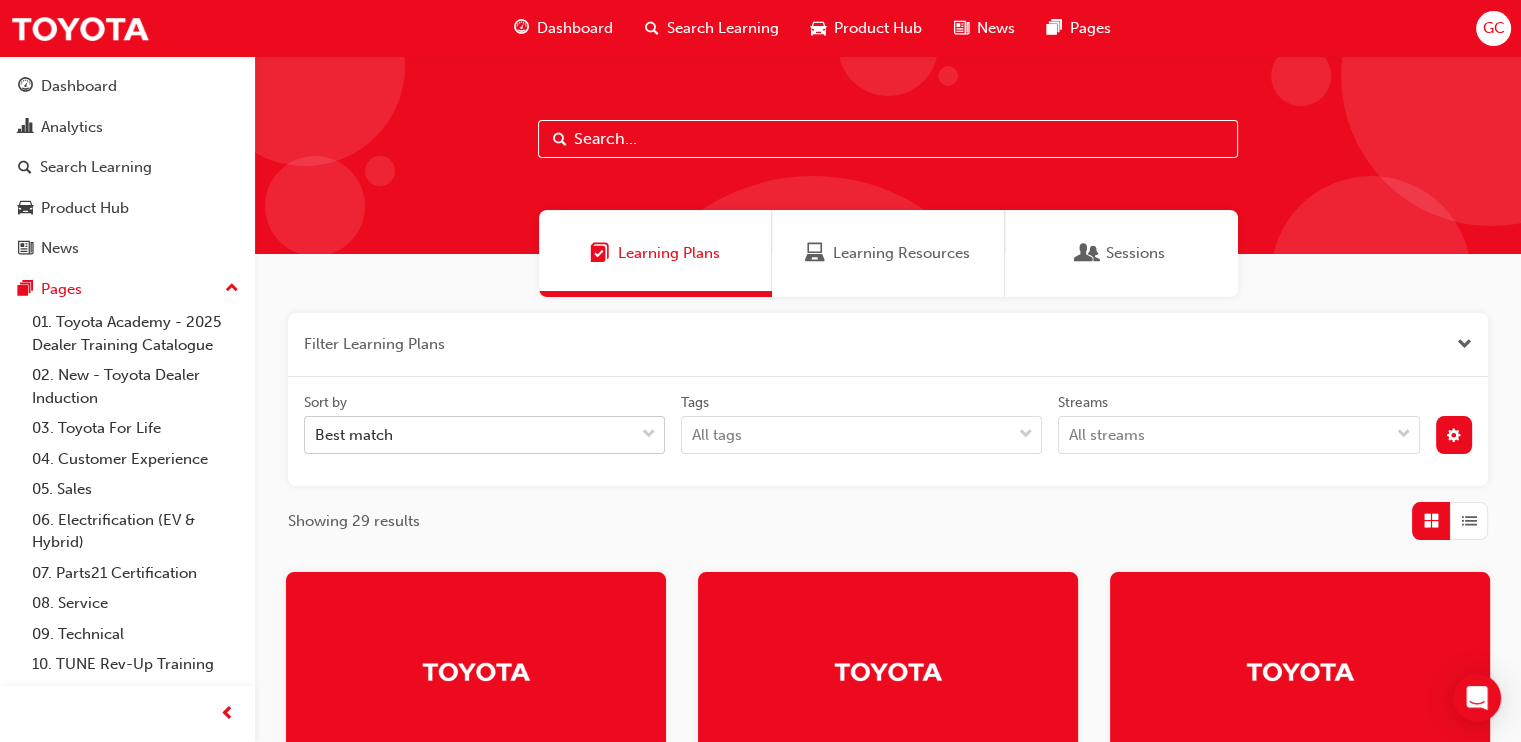 click on "Best match" at bounding box center (469, 435) 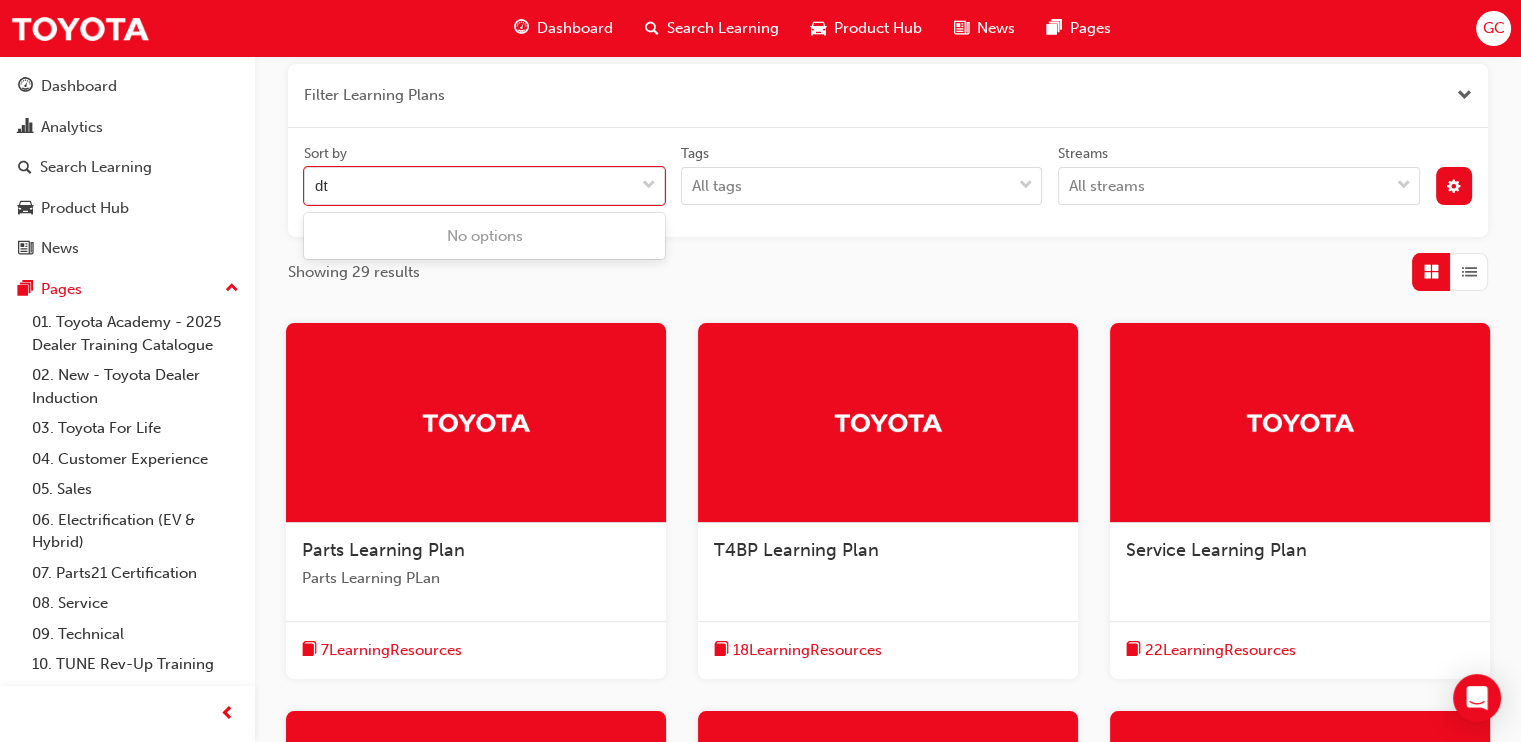 scroll, scrollTop: 0, scrollLeft: 0, axis: both 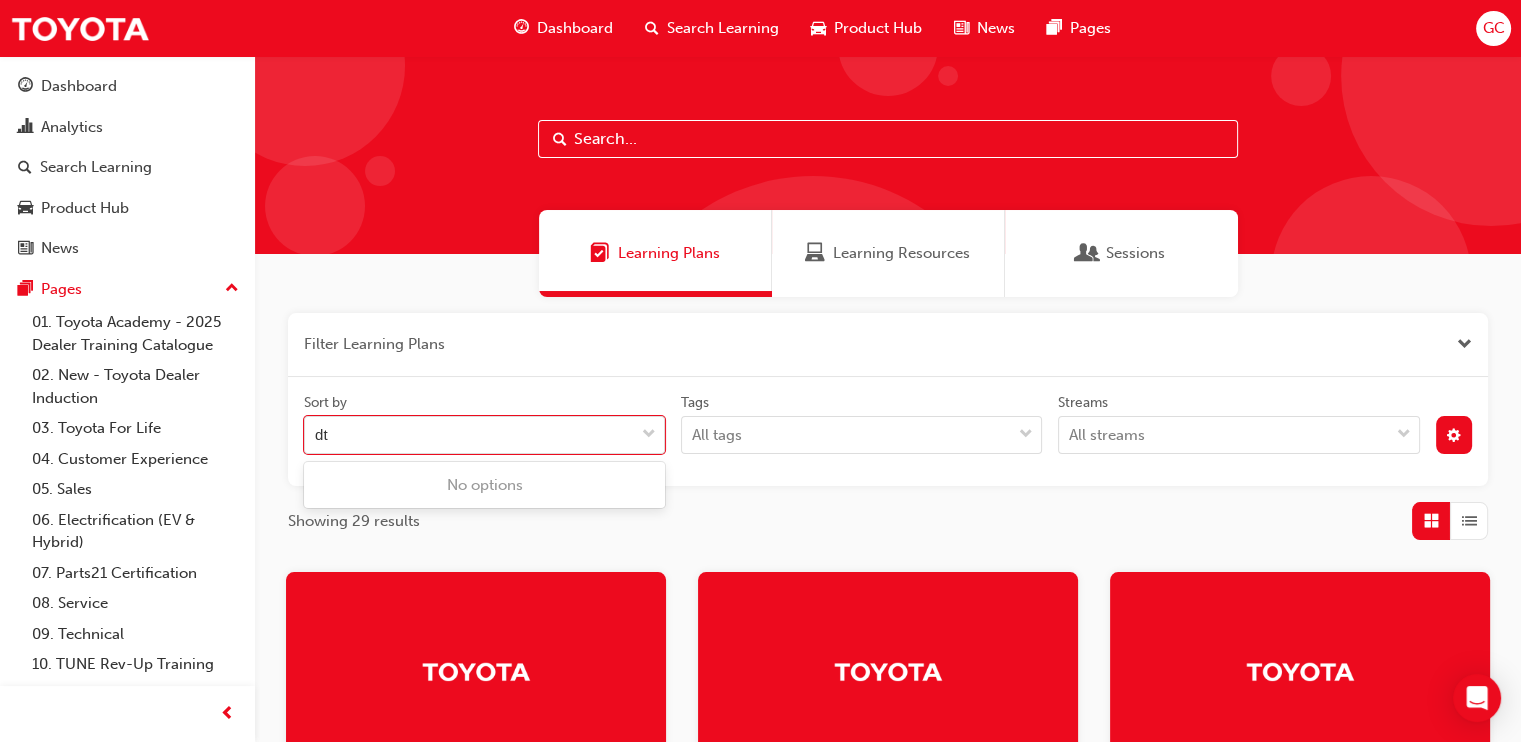 type on "dt" 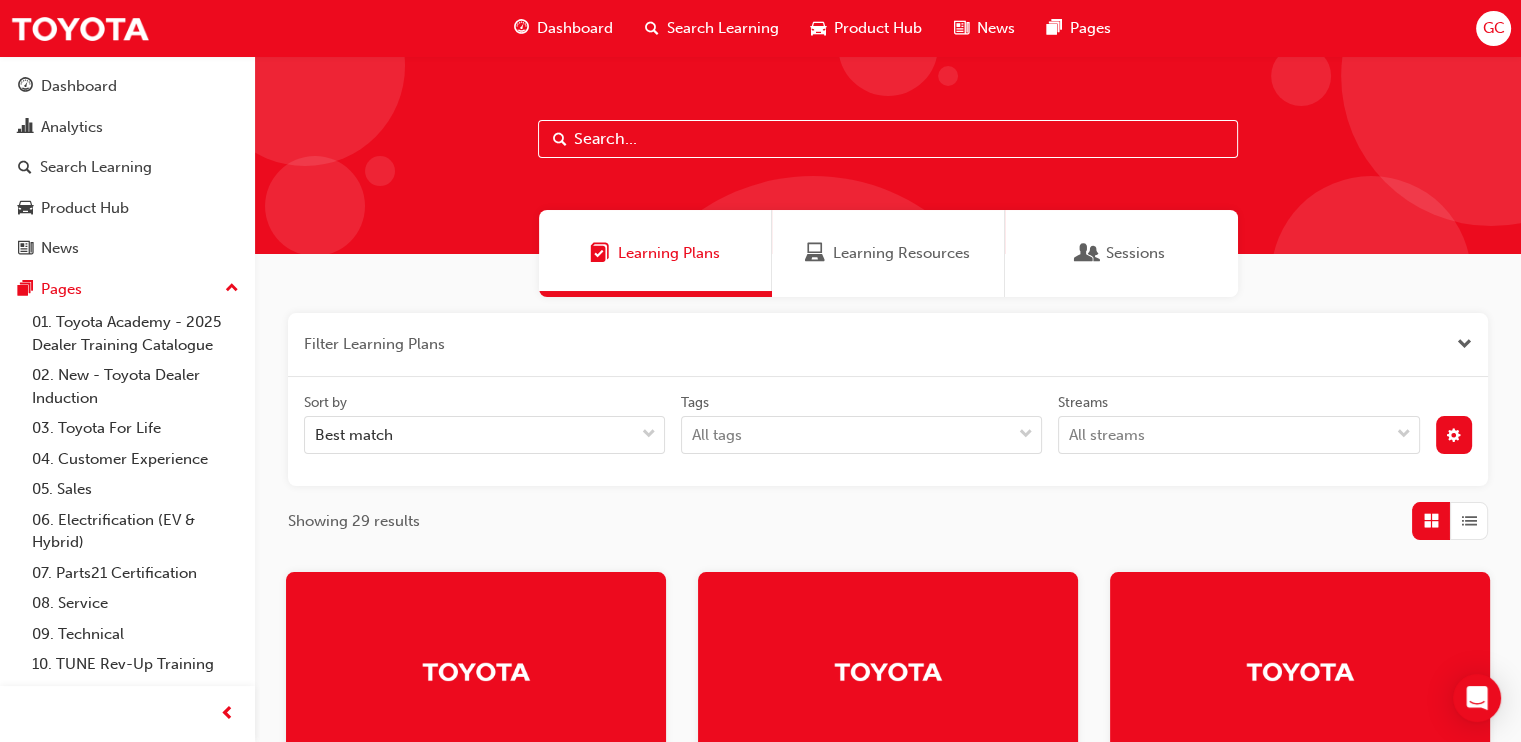 click on "Learning Resources" at bounding box center (888, 253) 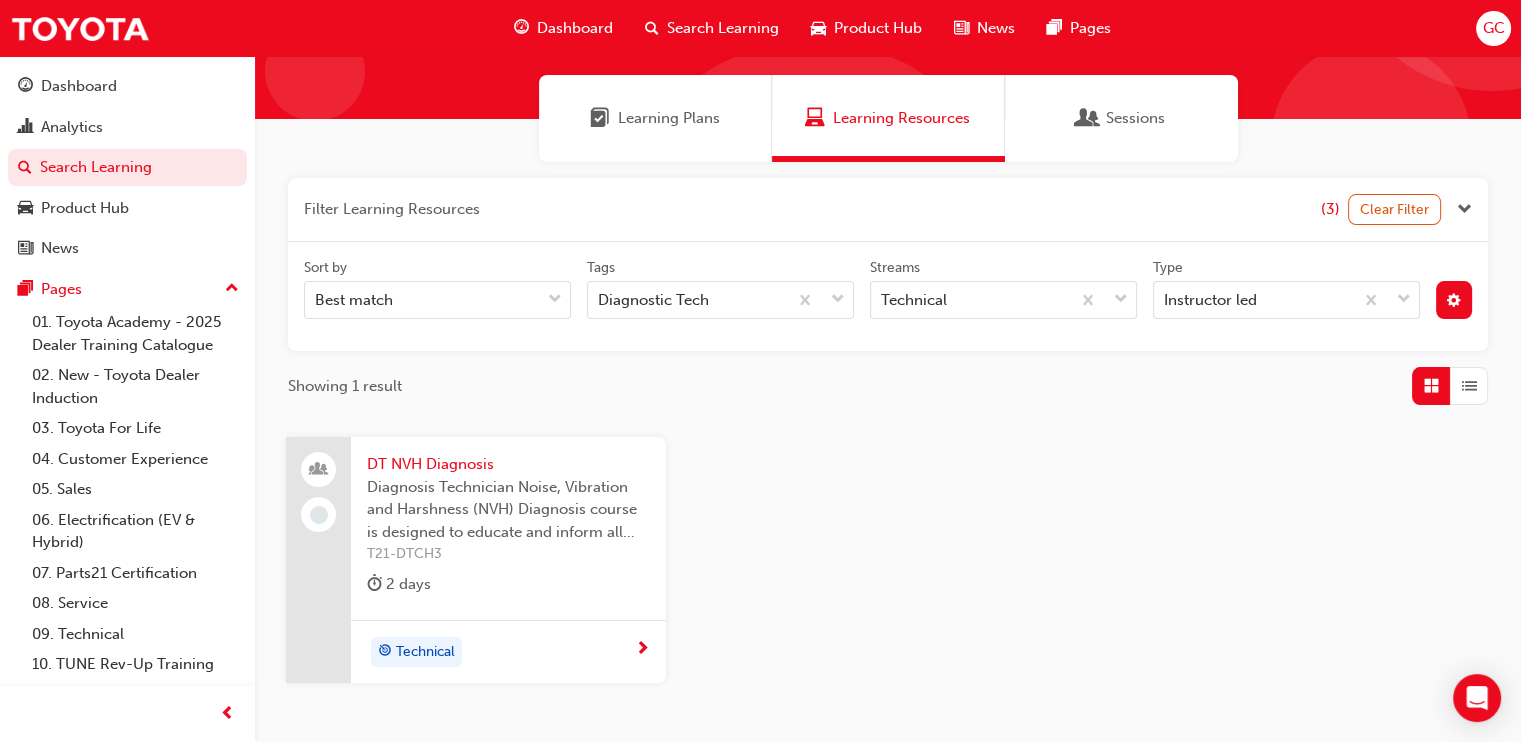 scroll, scrollTop: 0, scrollLeft: 0, axis: both 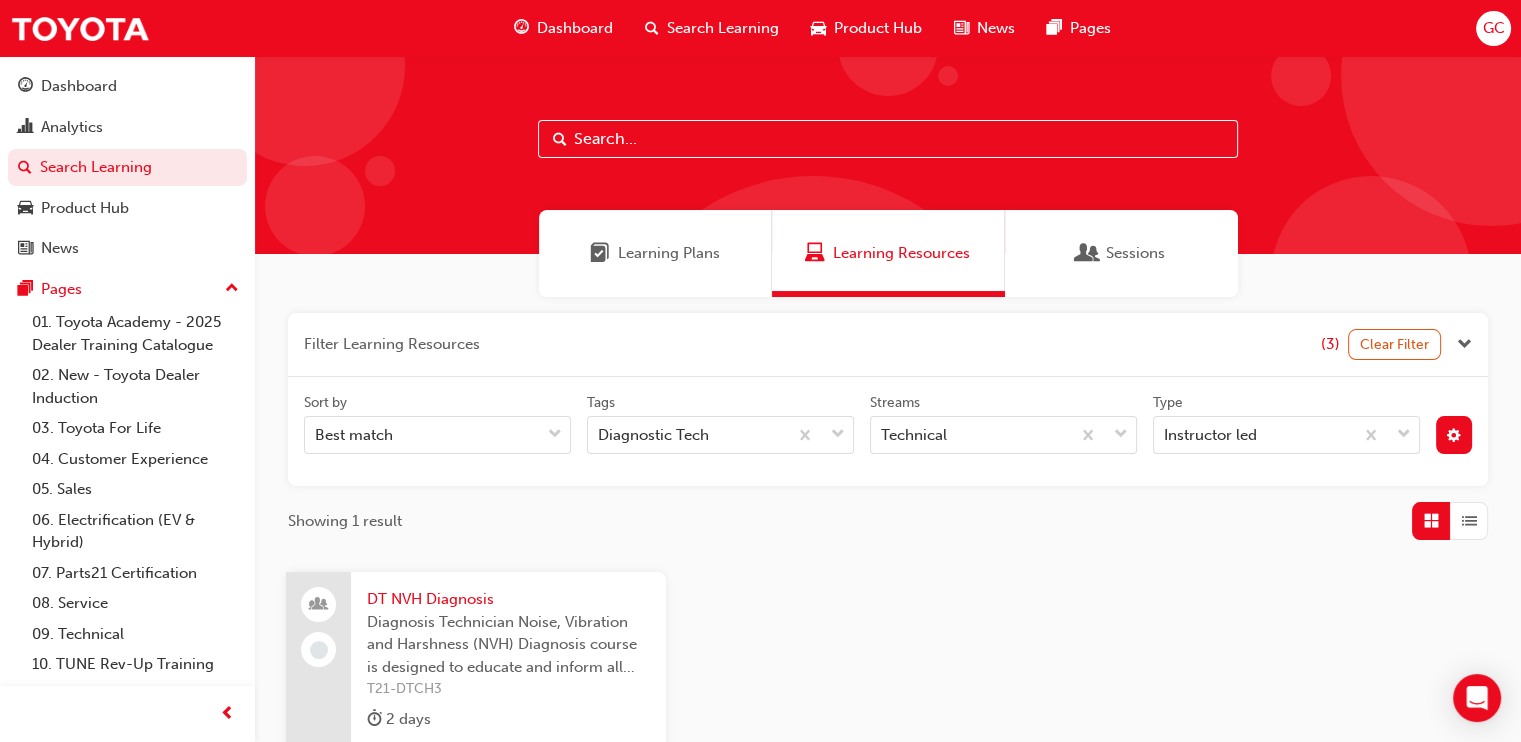 click on "Search Learning" at bounding box center [723, 28] 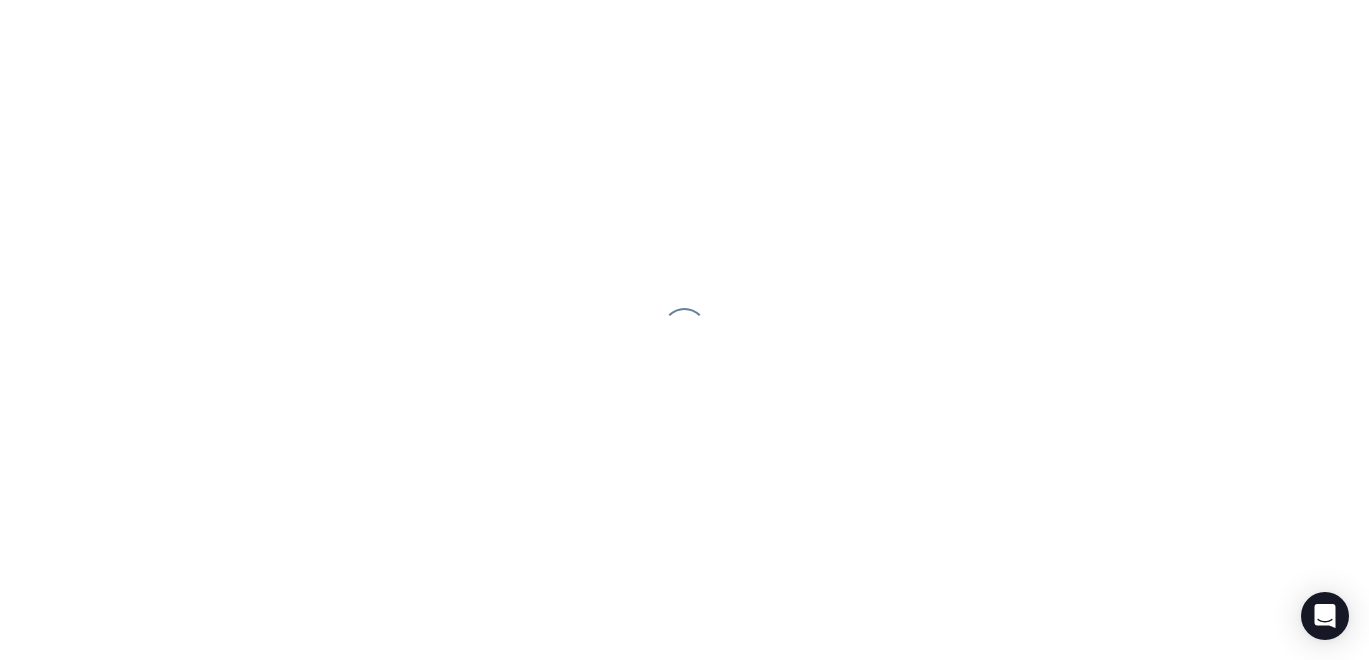 scroll, scrollTop: 0, scrollLeft: 0, axis: both 